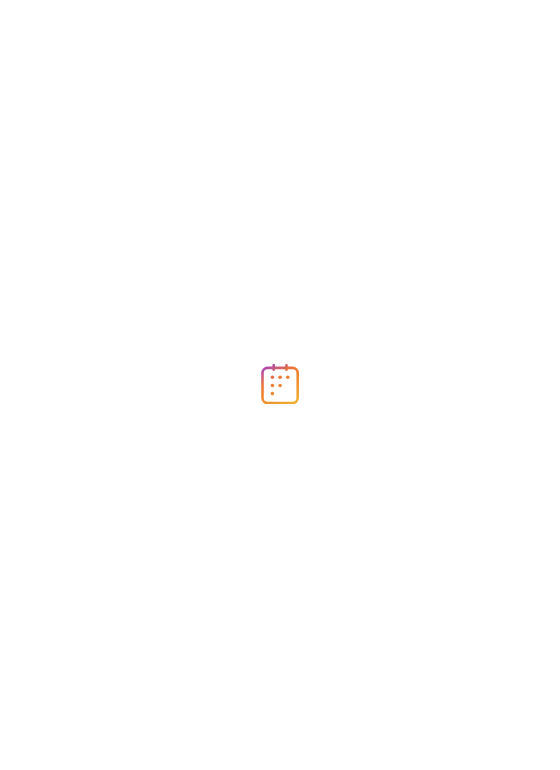 scroll, scrollTop: 0, scrollLeft: 0, axis: both 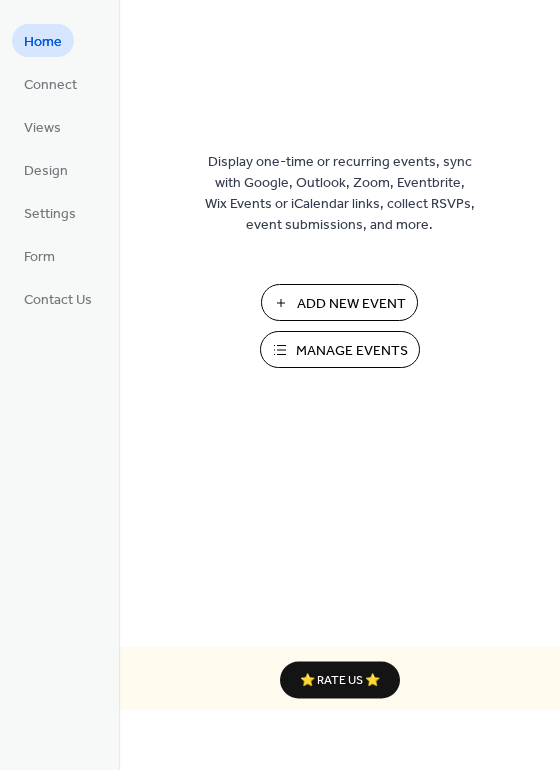 click on "Manage Events" at bounding box center [352, 351] 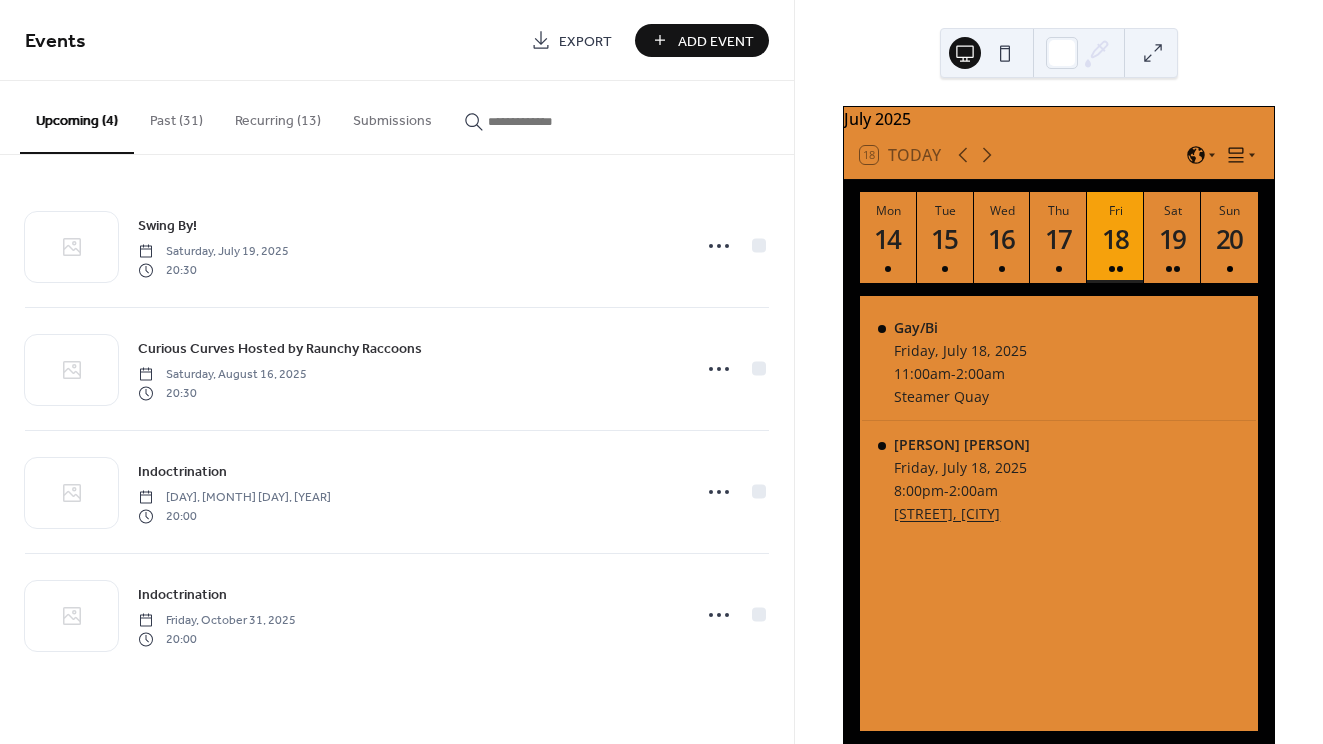 scroll, scrollTop: 0, scrollLeft: 0, axis: both 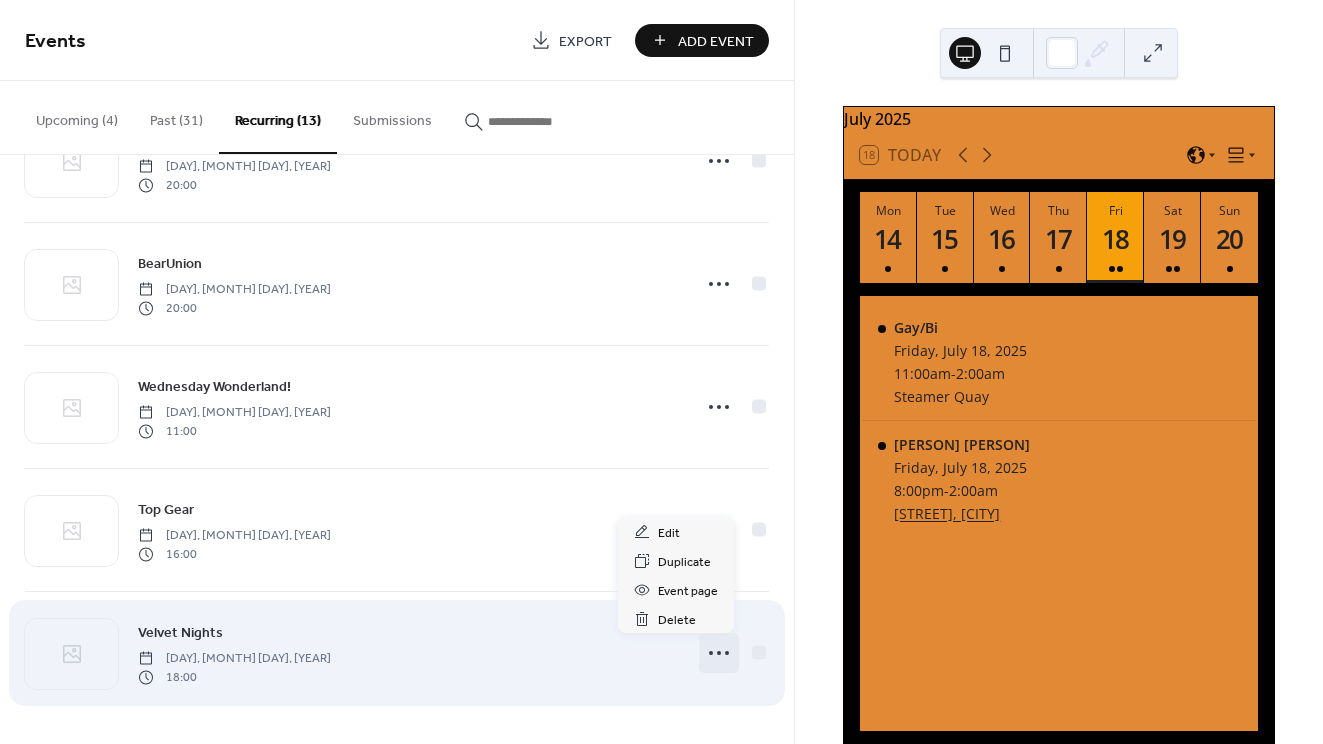 click 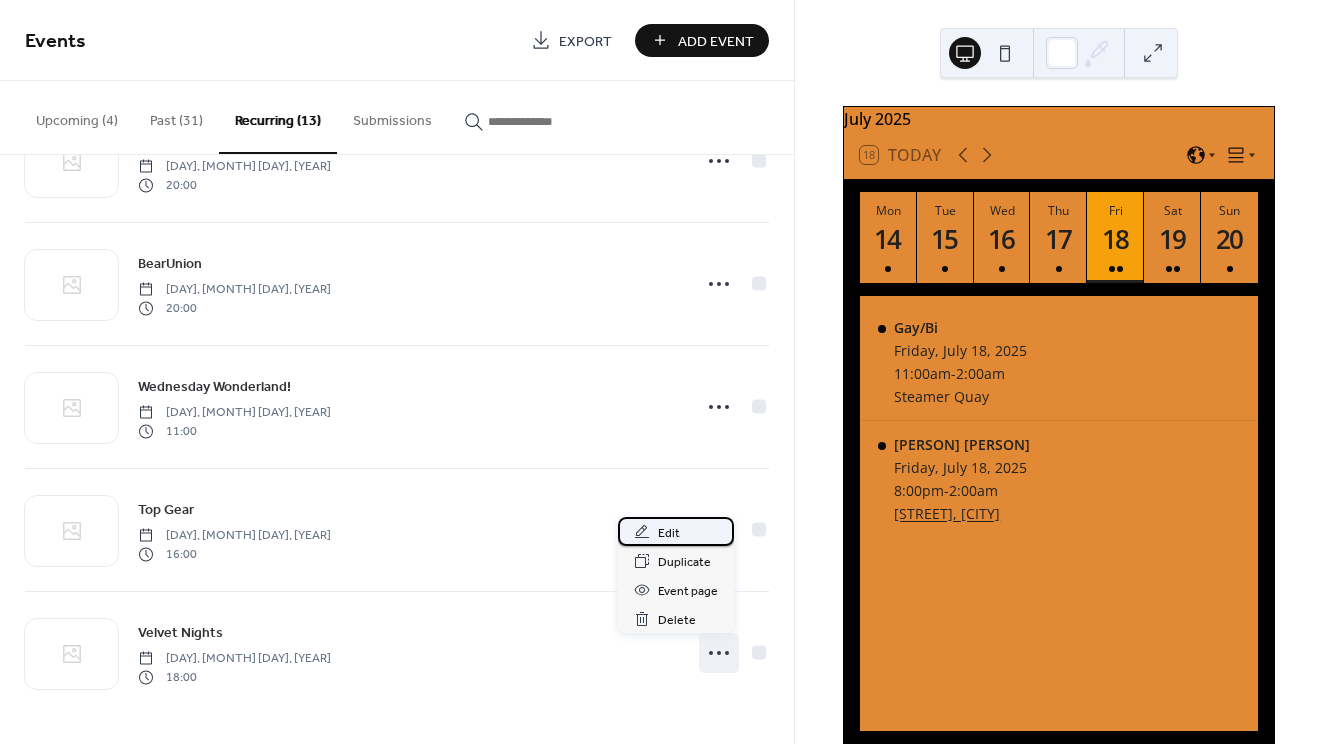 click on "Edit" at bounding box center [669, 533] 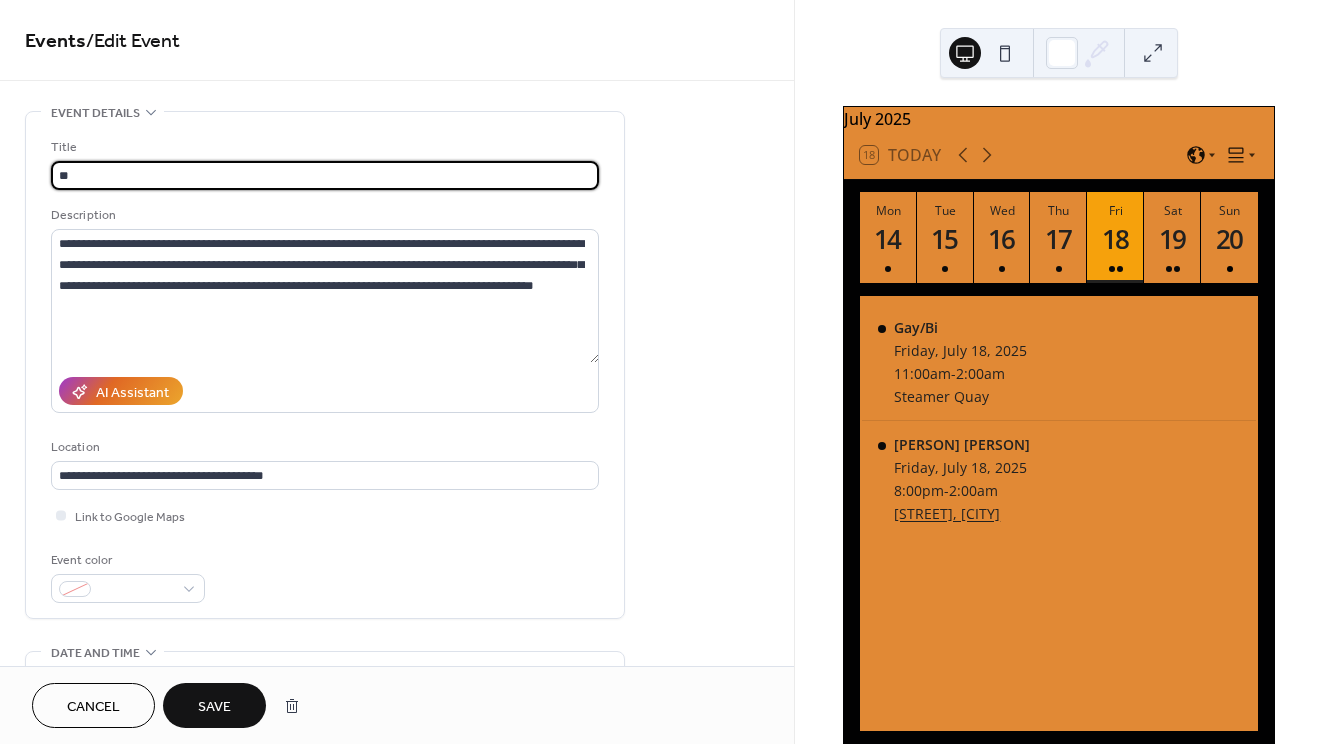 type on "*" 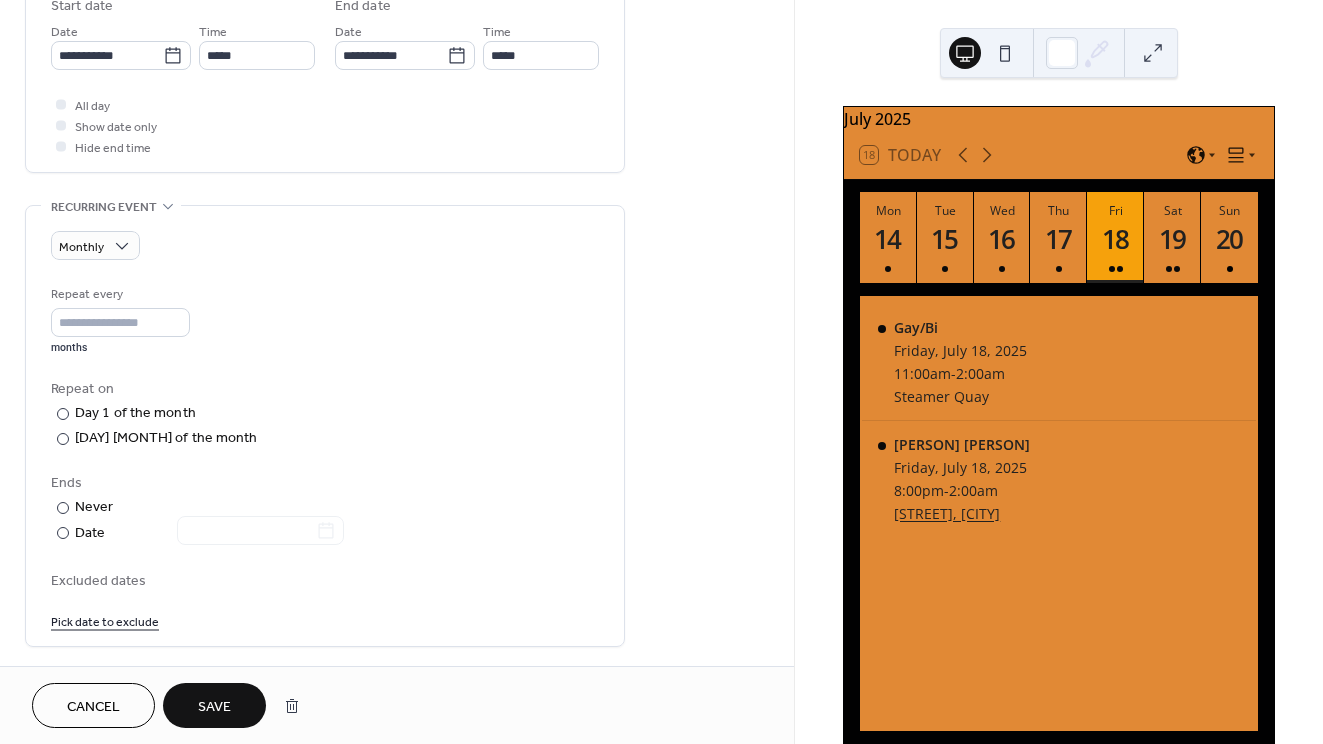 scroll, scrollTop: 691, scrollLeft: 0, axis: vertical 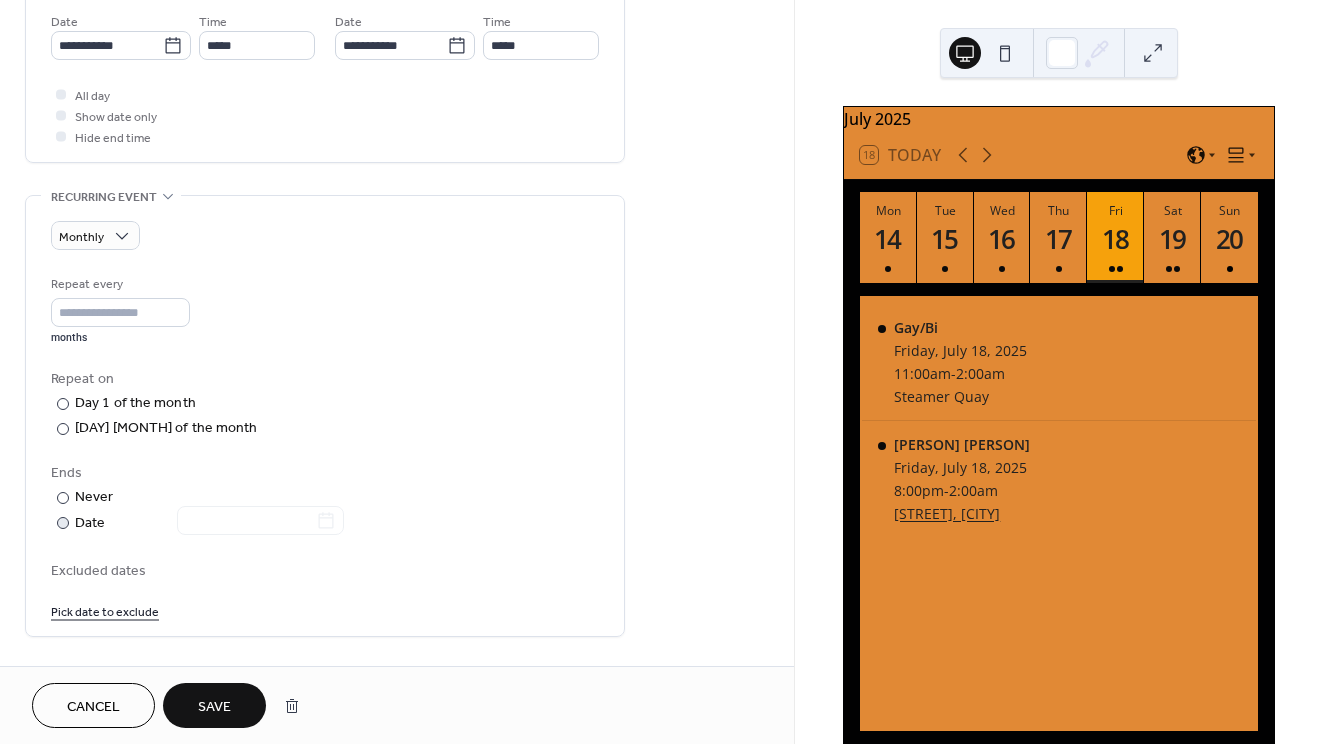 type on "**********" 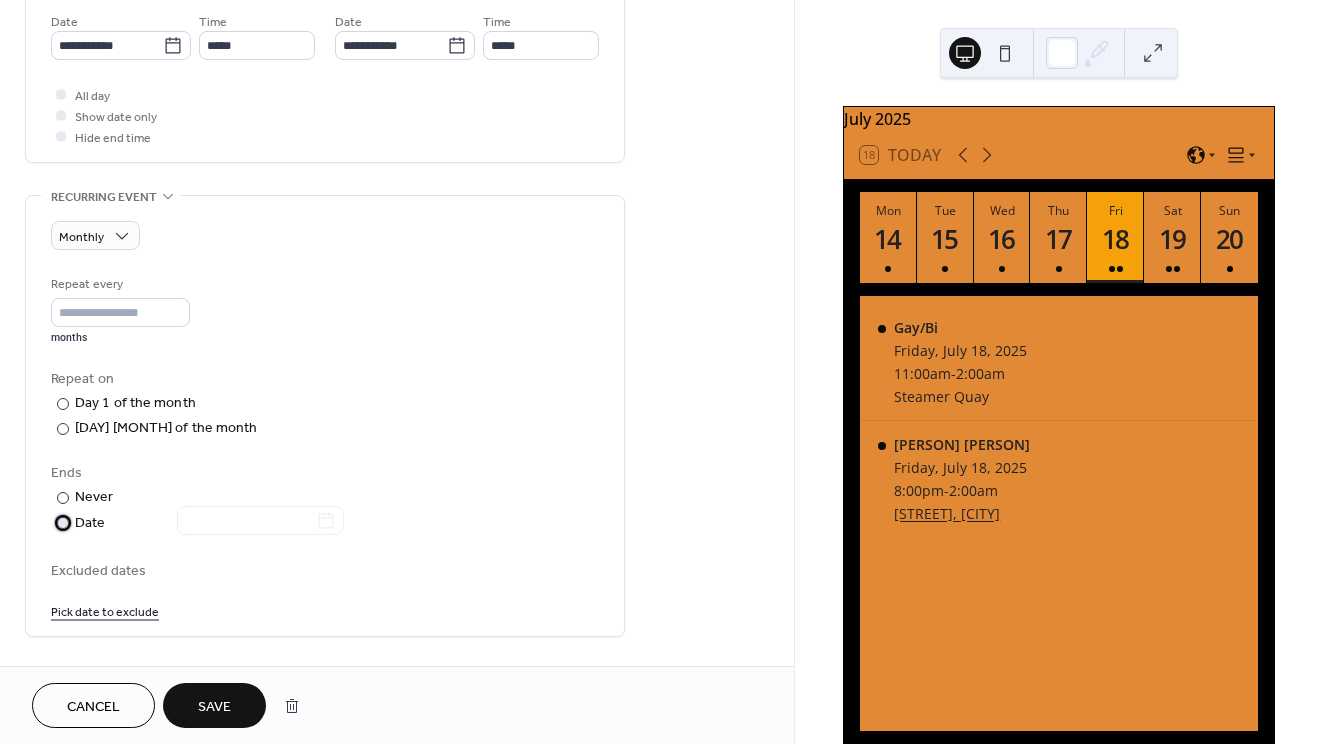 click on "Date" at bounding box center (209, 523) 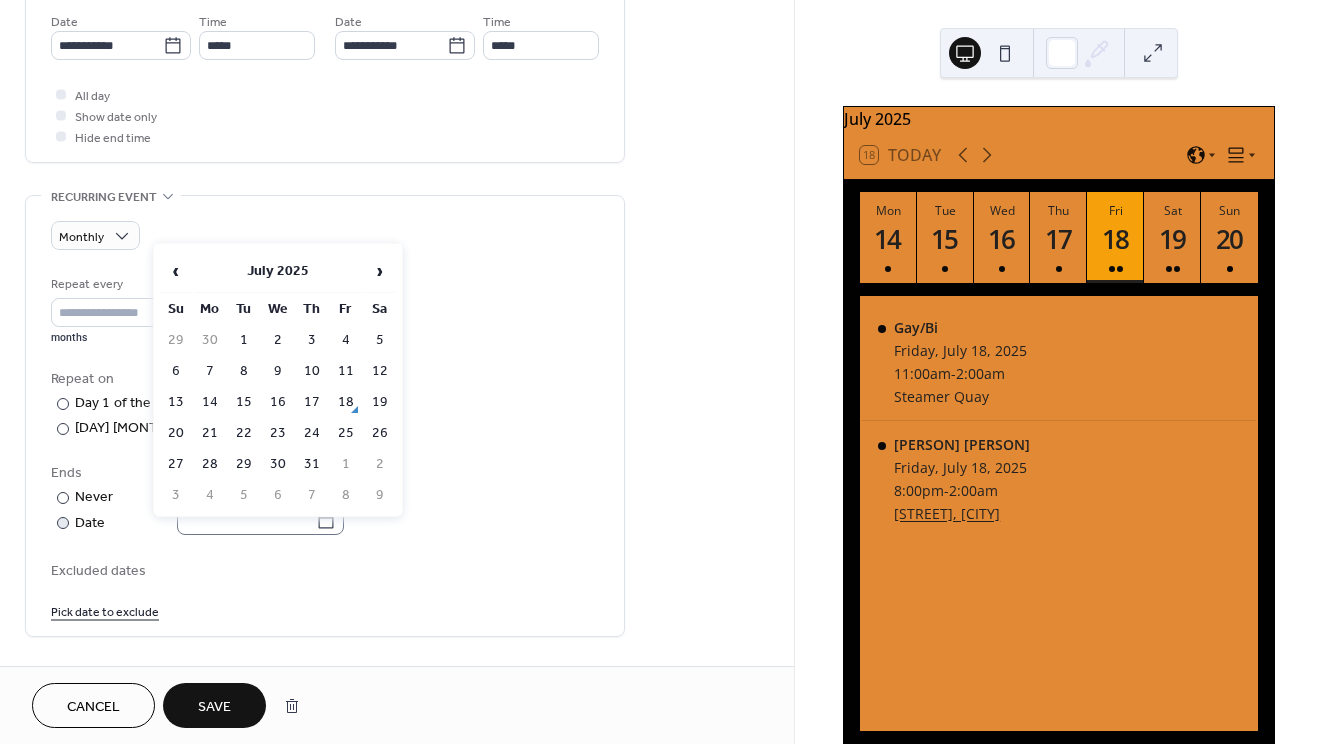 click 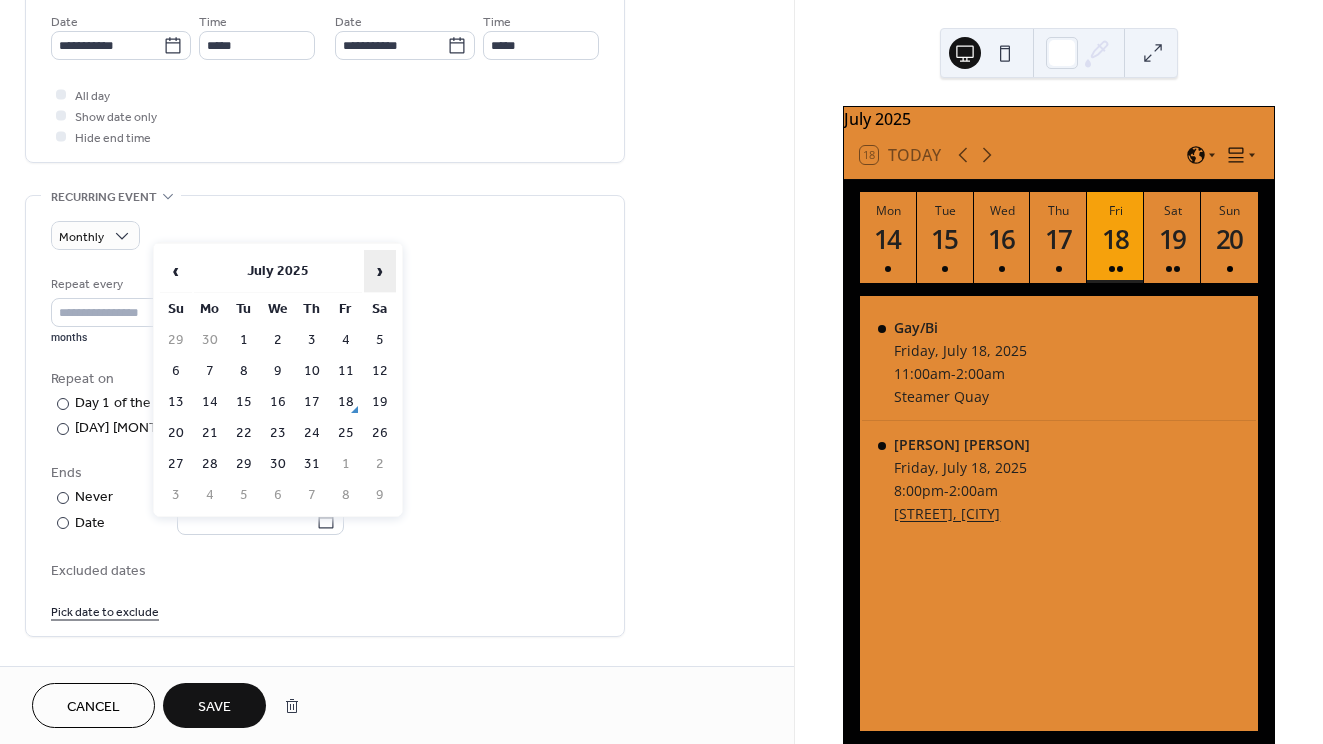 click on "›" at bounding box center [380, 271] 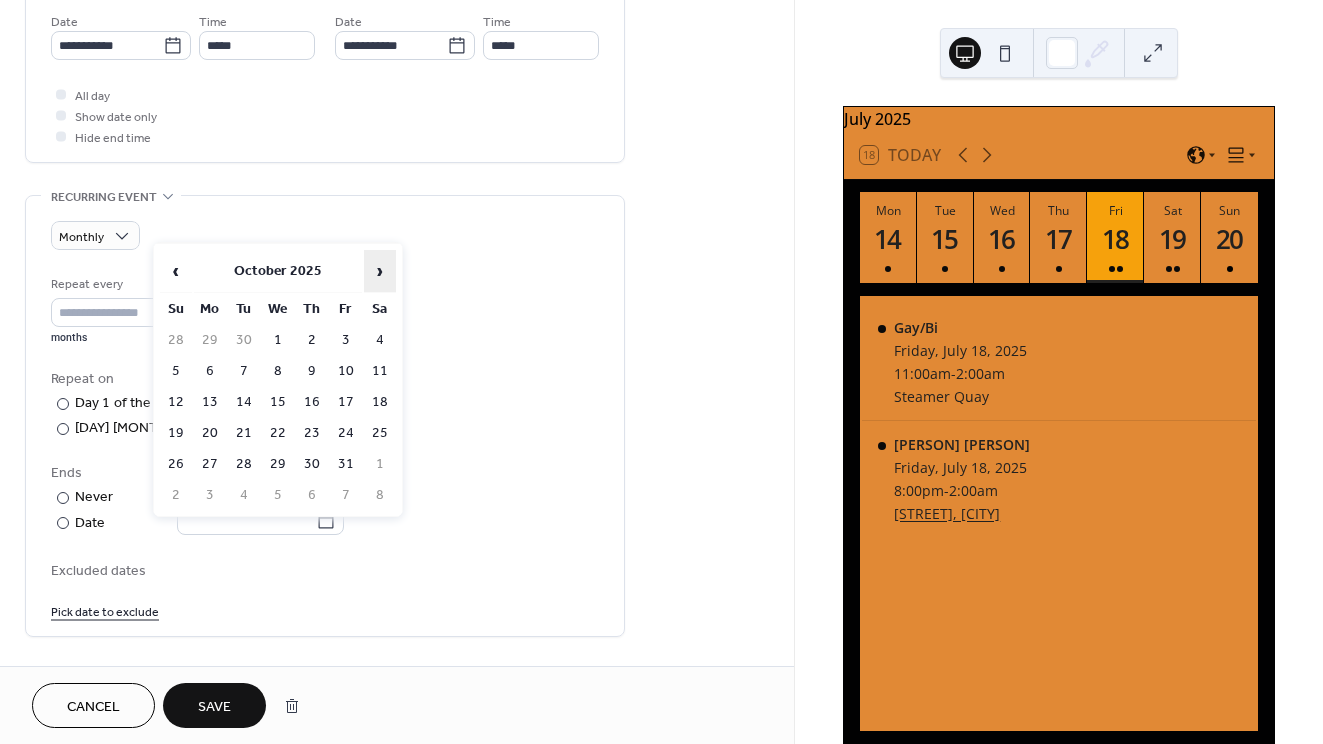 click on "›" at bounding box center [380, 271] 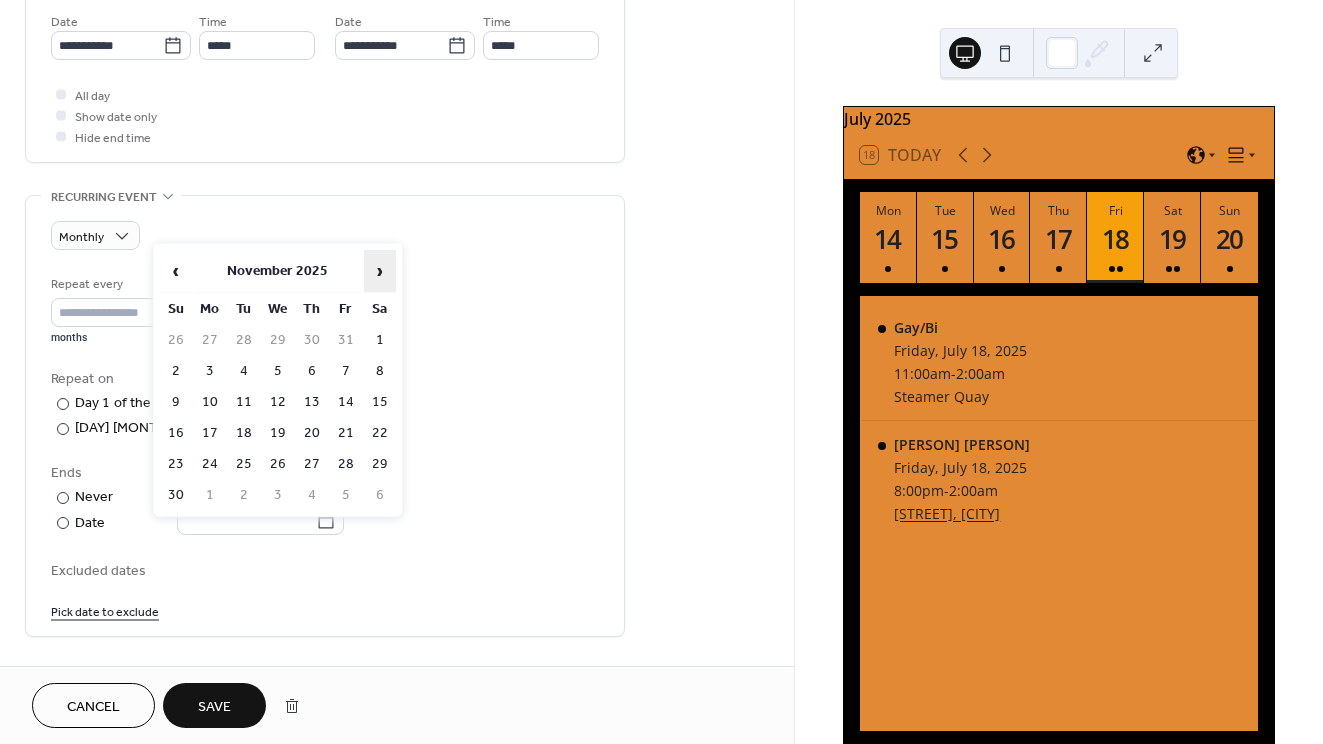 click on "›" at bounding box center (380, 271) 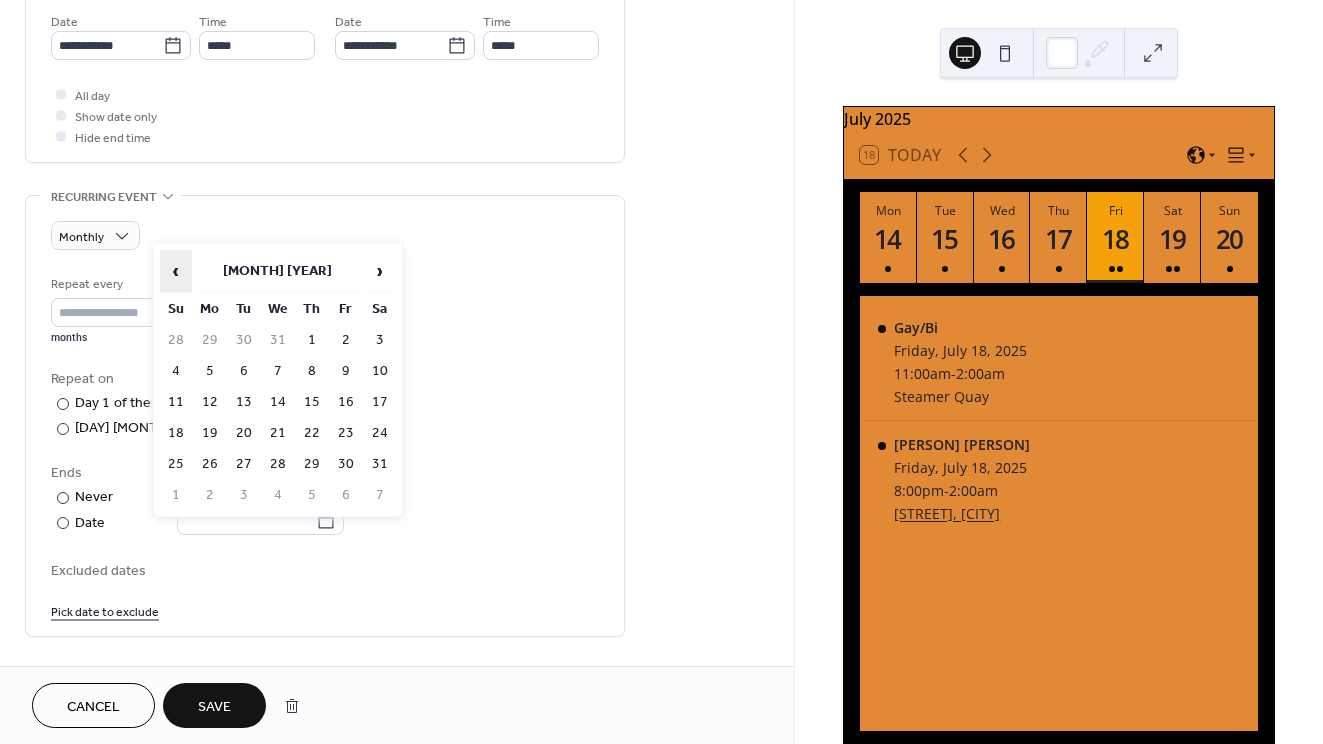 click on "‹" at bounding box center [176, 271] 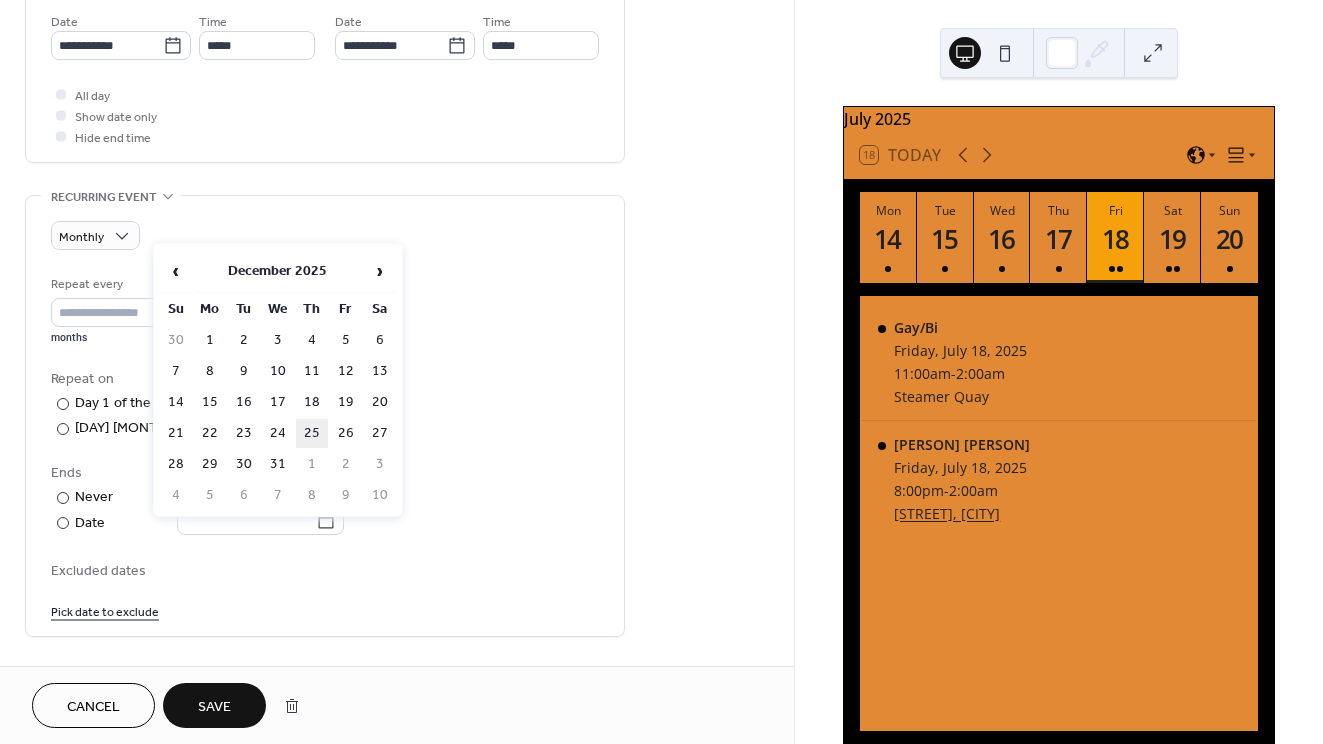 click on "25" at bounding box center [312, 433] 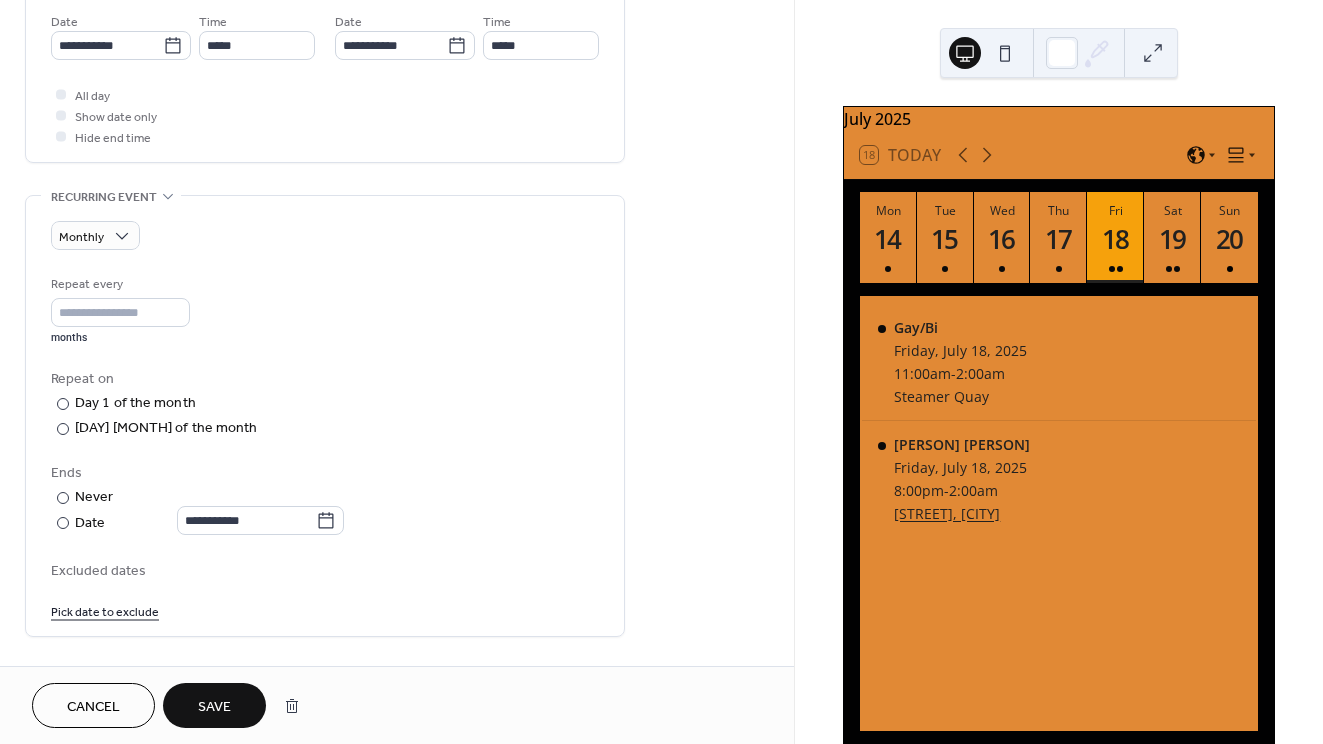 type on "**********" 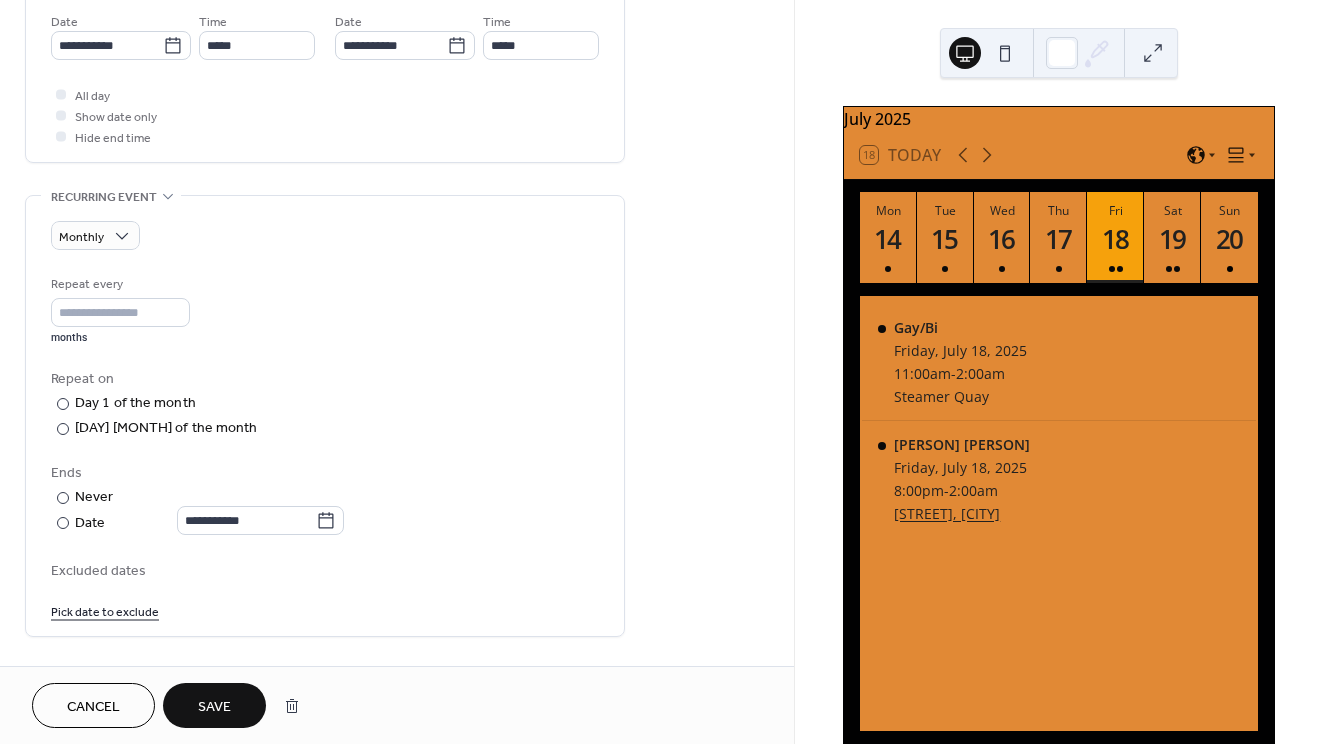 click on "**********" at bounding box center (325, 447) 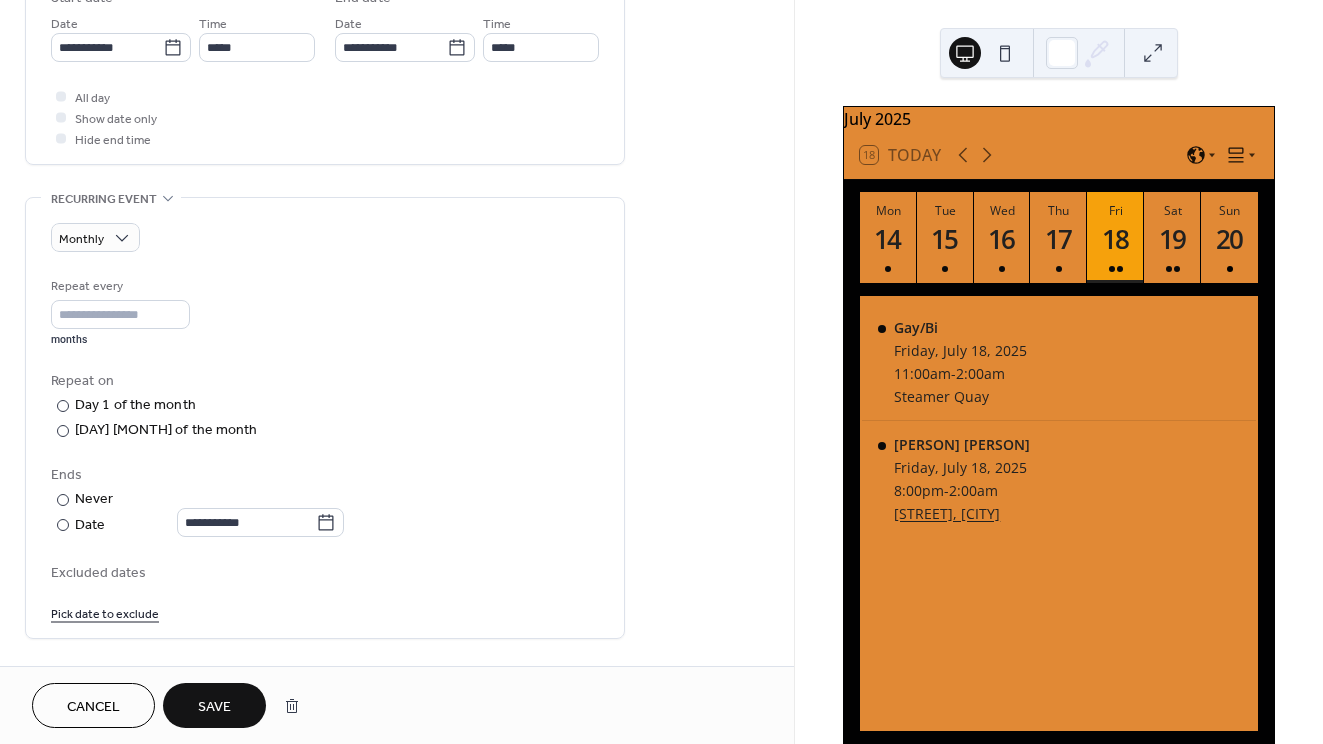 click on "Save" at bounding box center [214, 707] 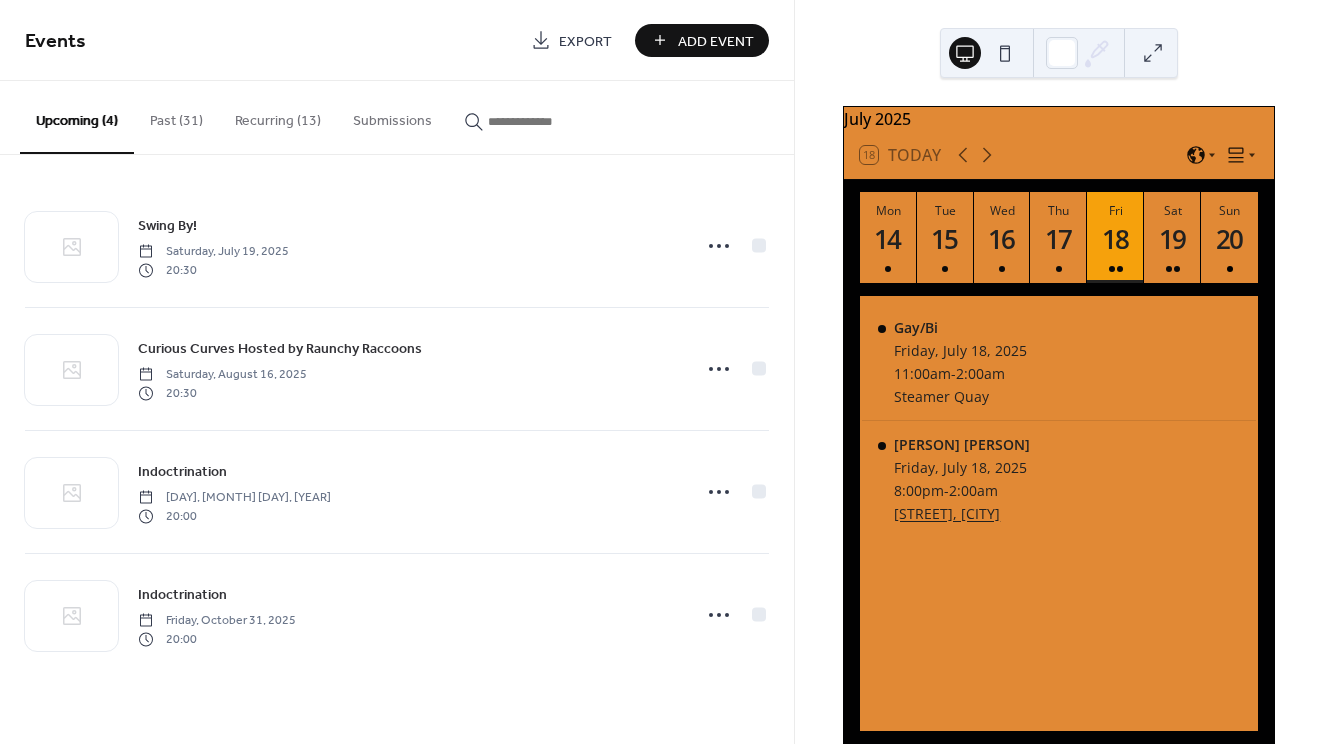 click on "Recurring (13)" at bounding box center [278, 116] 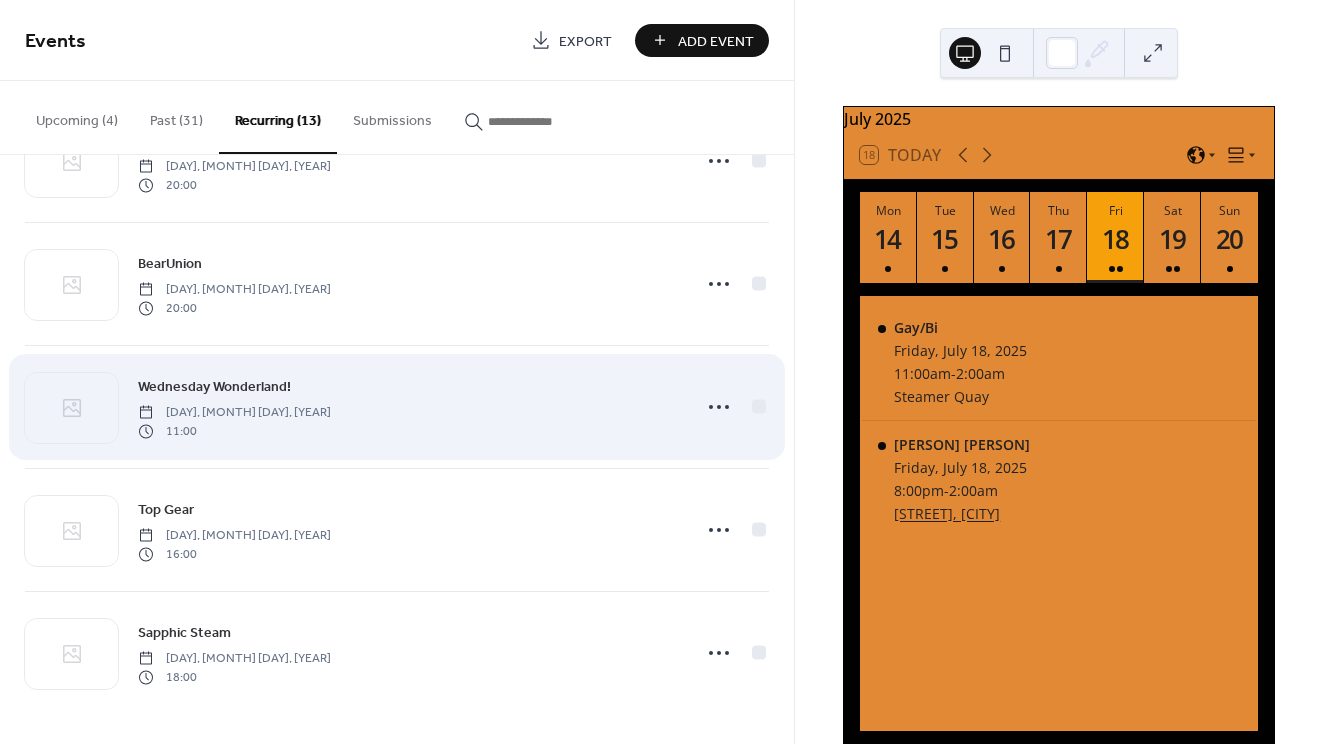 scroll, scrollTop: 1069, scrollLeft: 0, axis: vertical 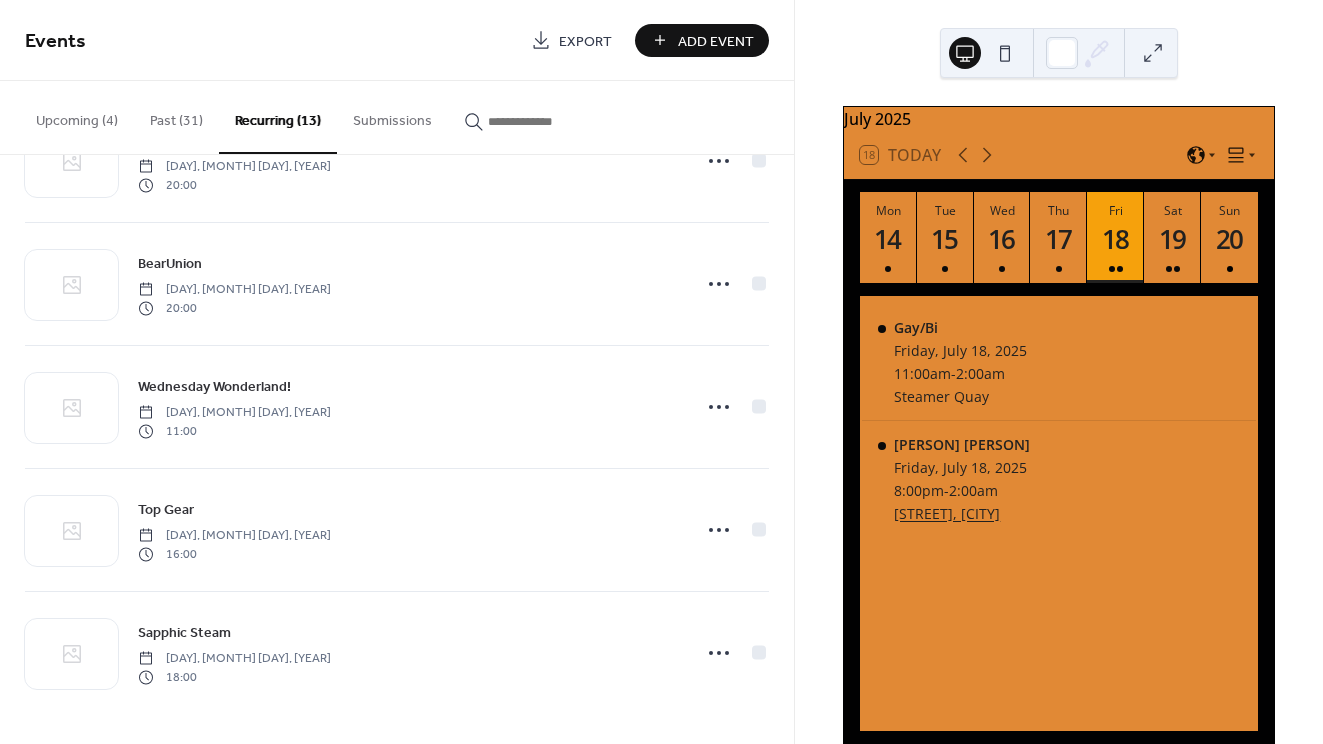 click on "Upcoming (4)" at bounding box center [77, 116] 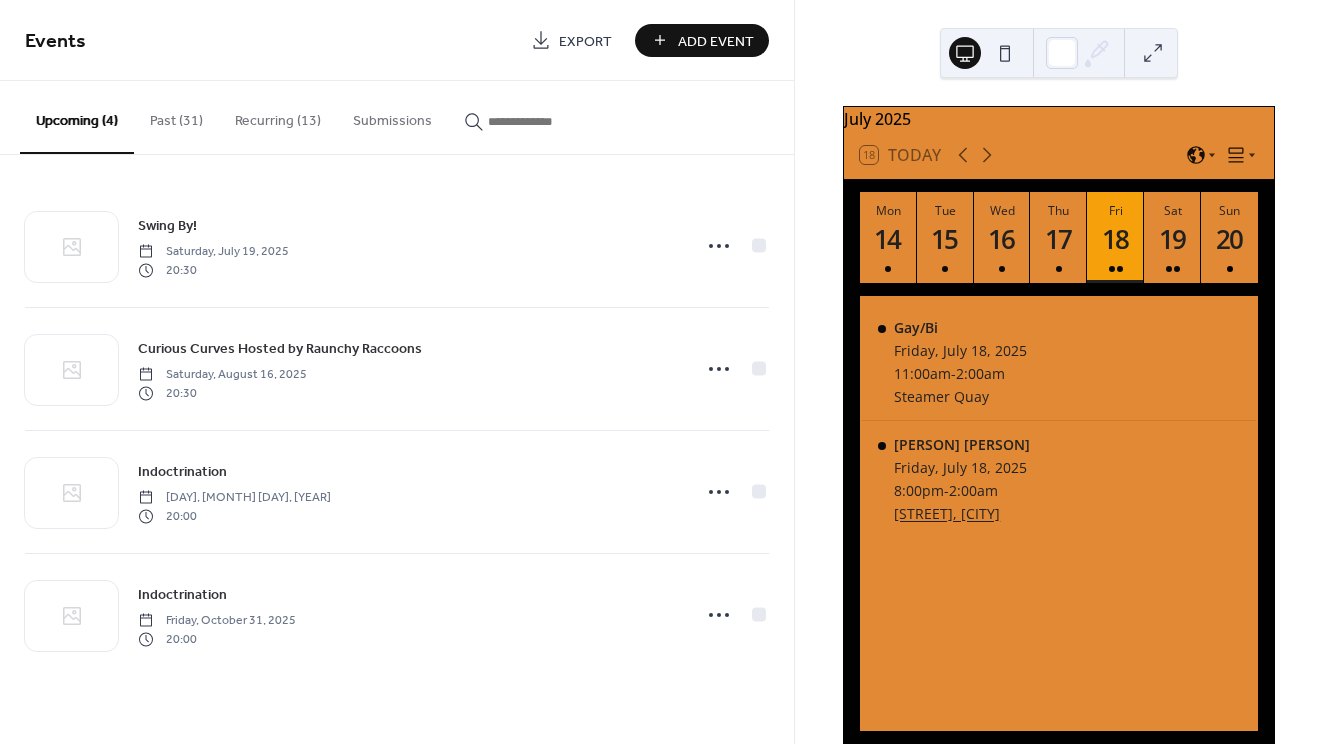 click on "Past (31)" at bounding box center [176, 116] 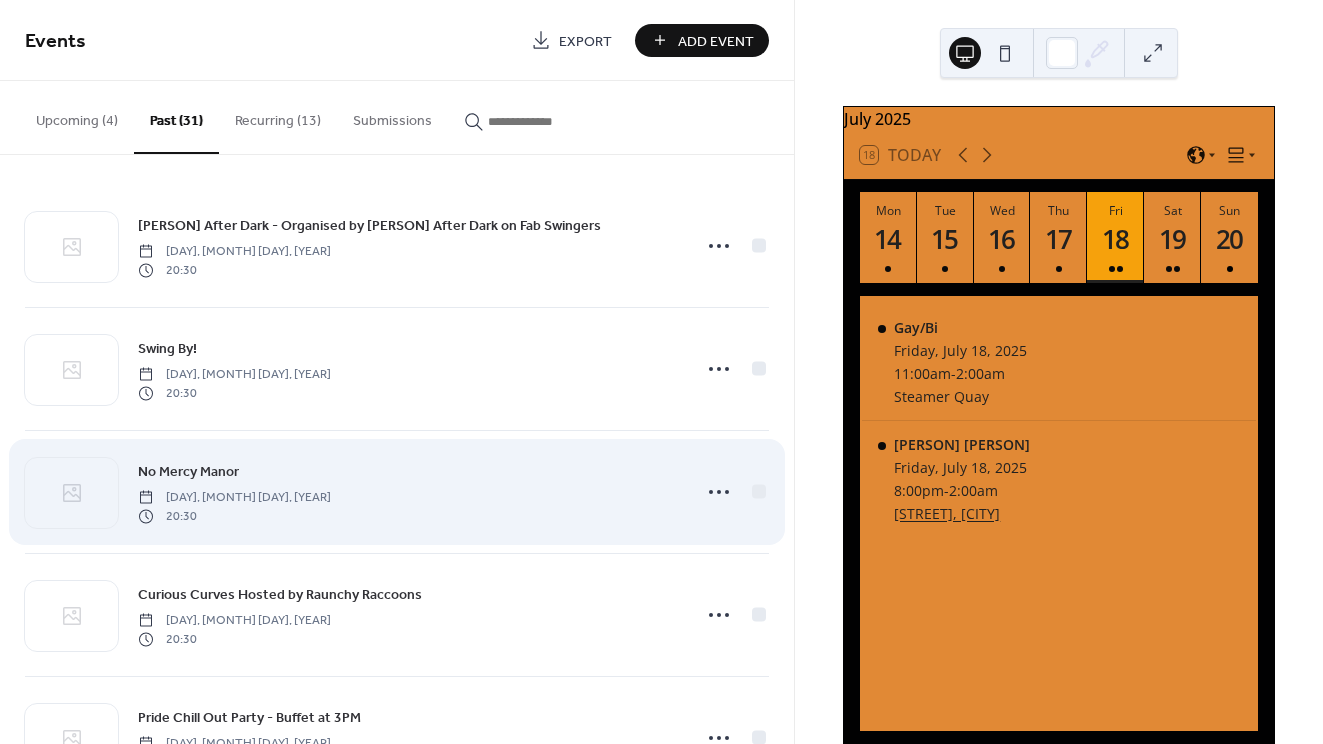 click on "No Mercy Manor [DAY], [MONTH] [DAY], [YEAR] 20:30" at bounding box center [408, 492] 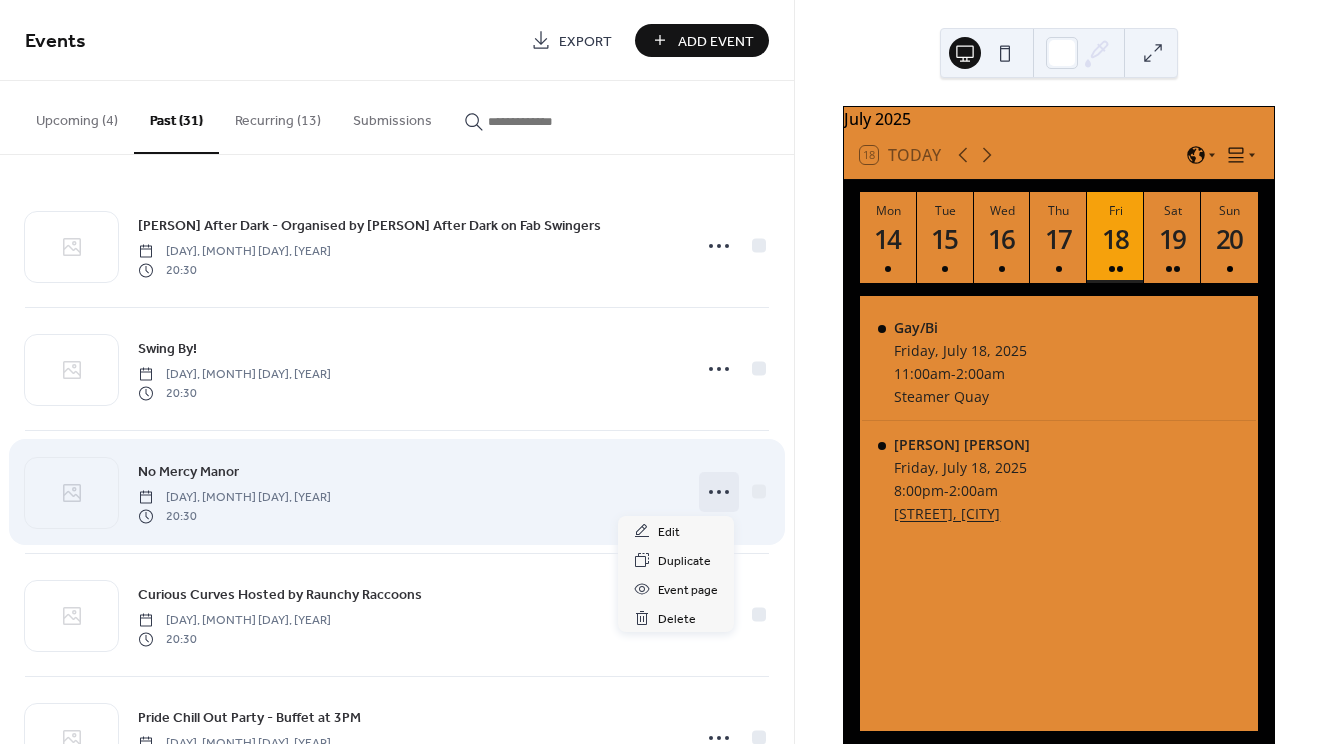 click 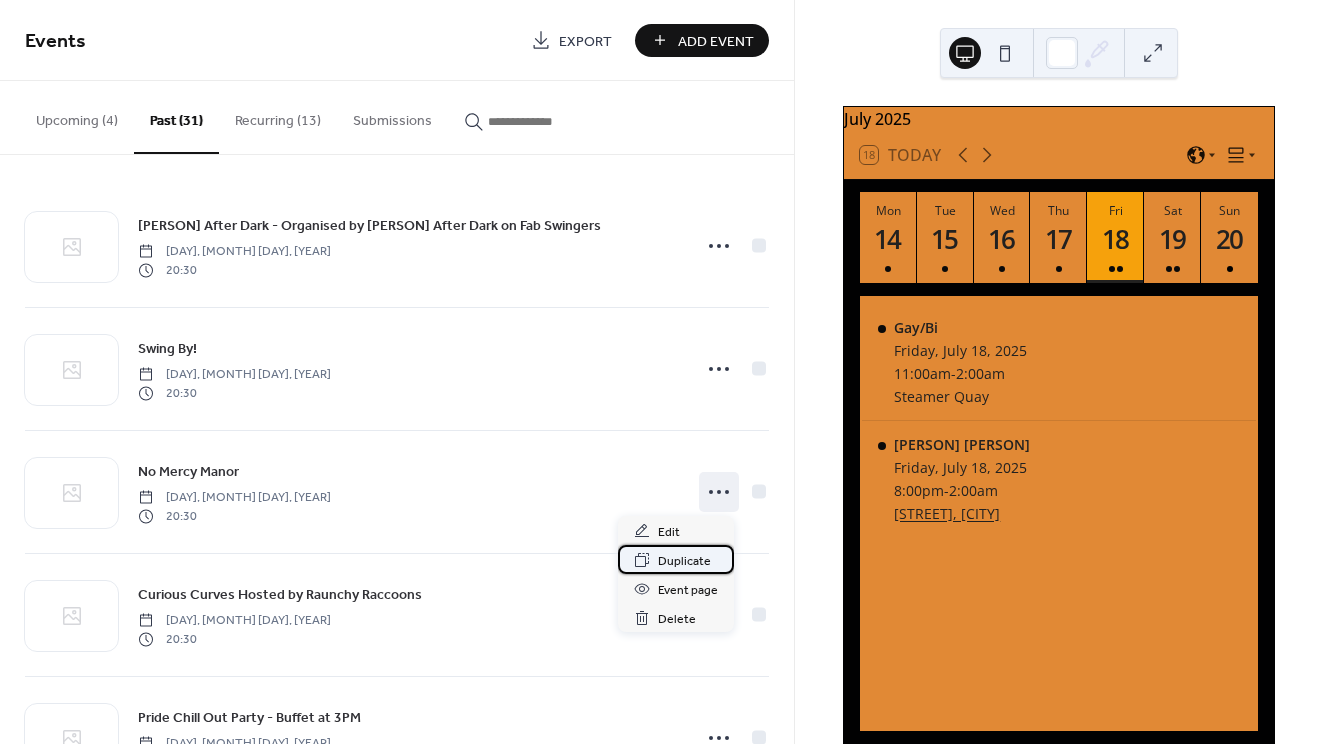 click on "Duplicate" at bounding box center [684, 561] 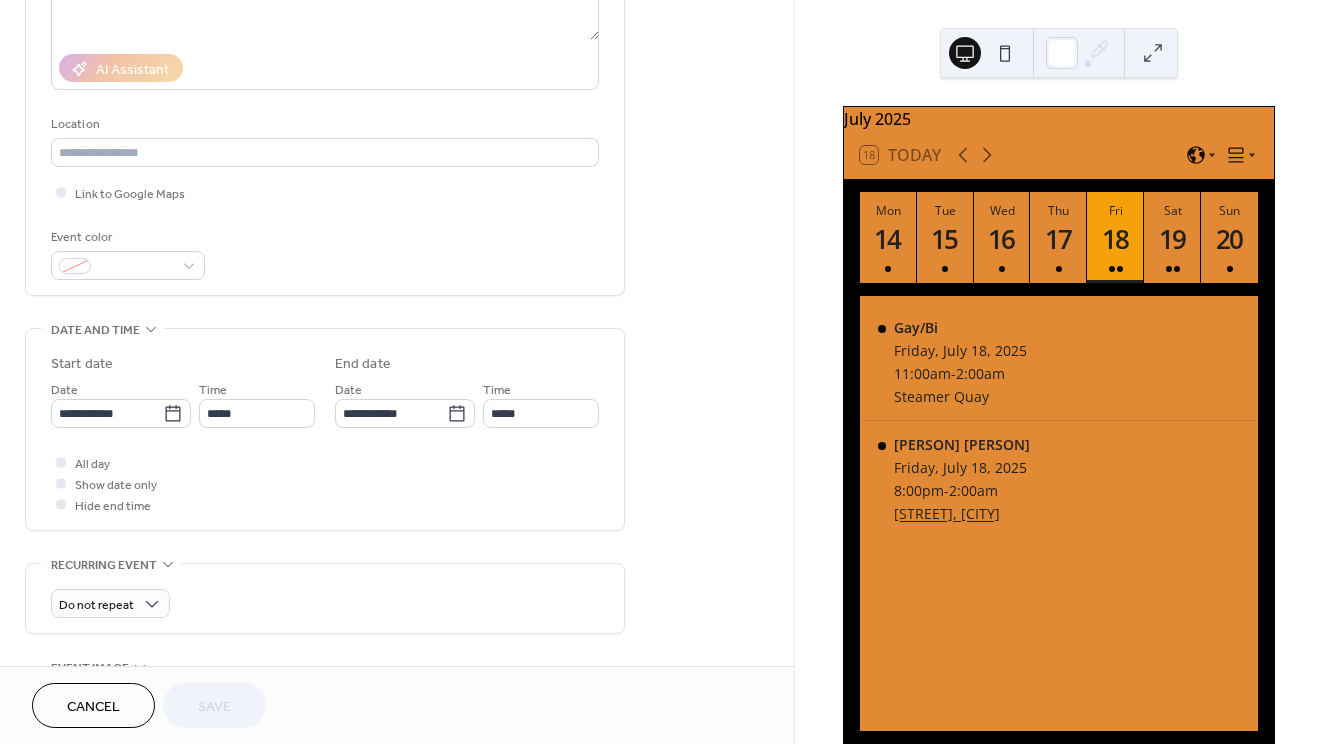 scroll, scrollTop: 327, scrollLeft: 0, axis: vertical 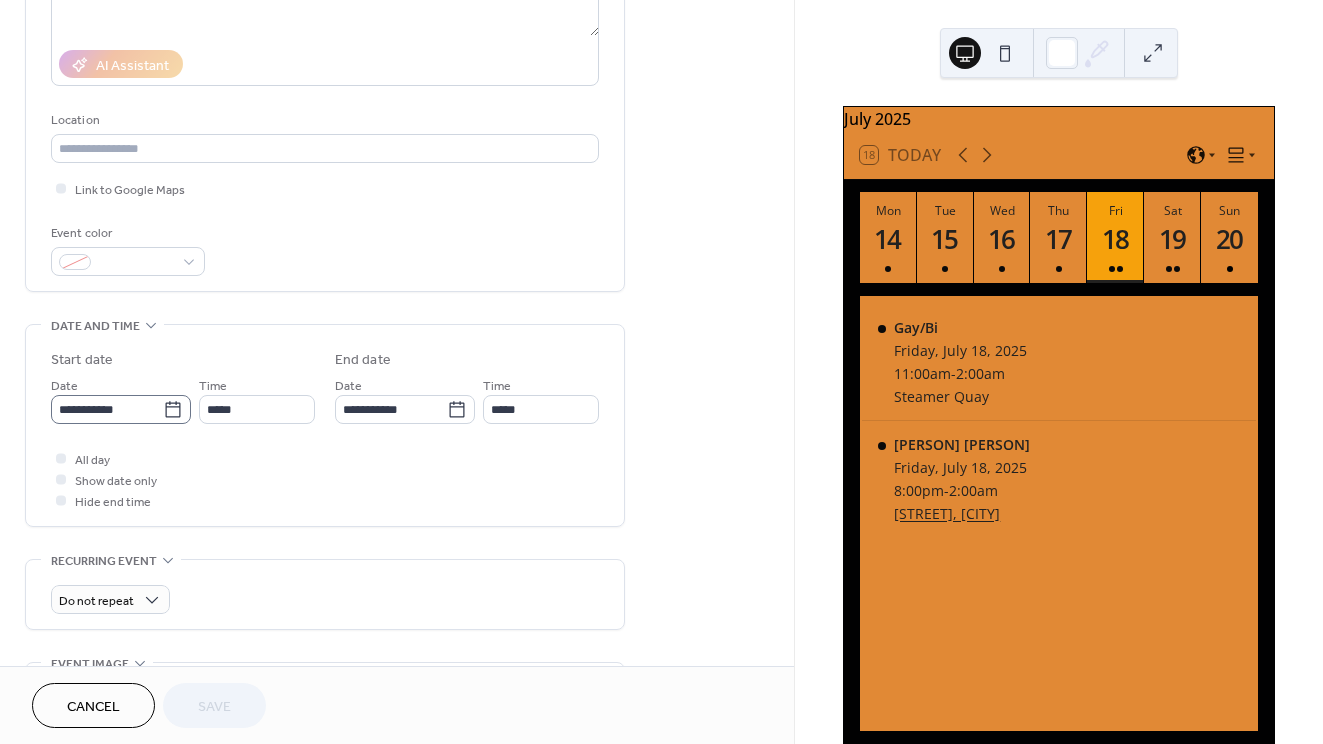 click 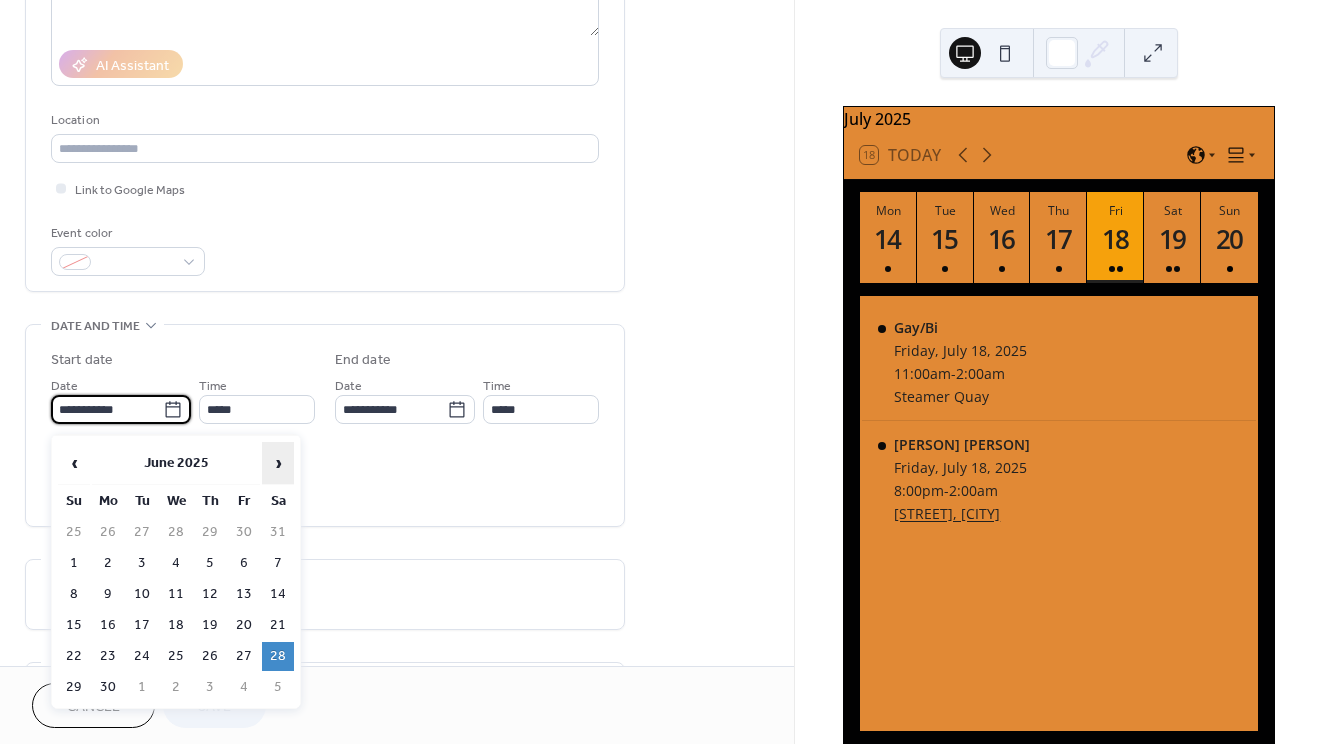 click on "›" at bounding box center [278, 463] 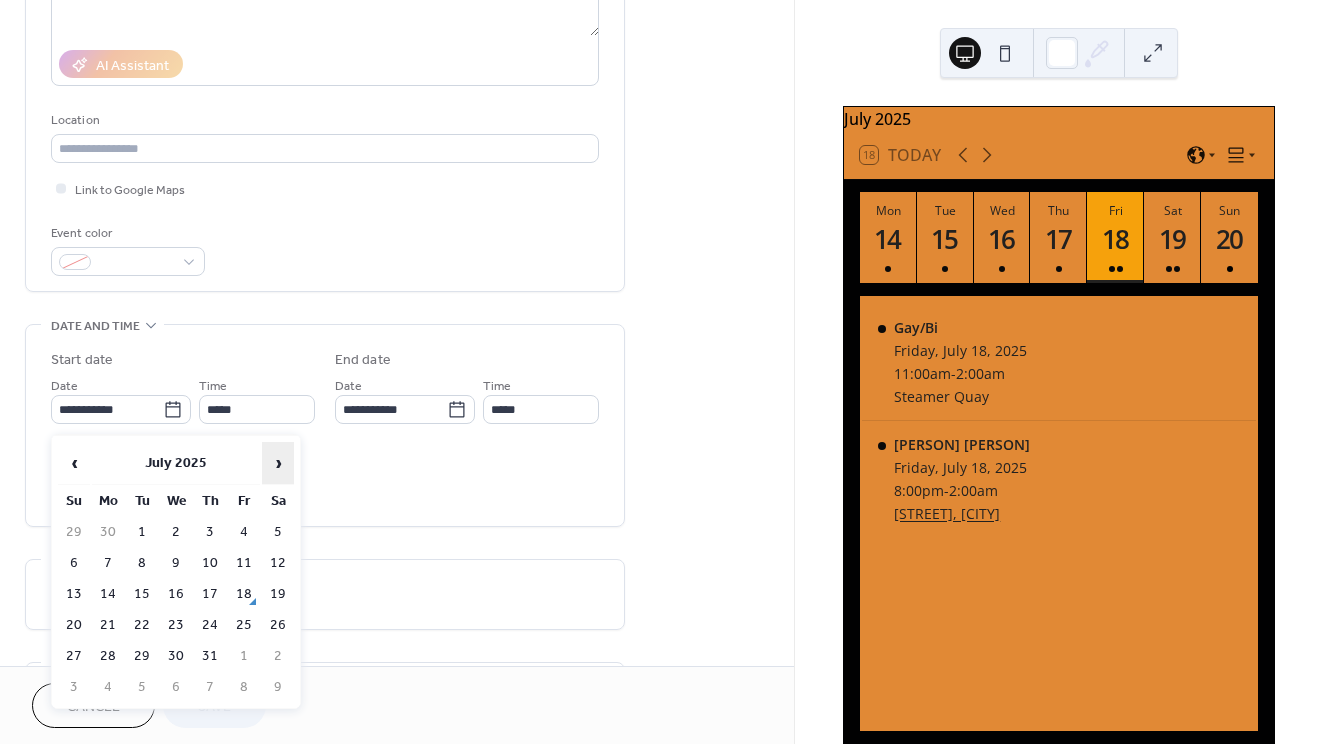 click on "›" at bounding box center (278, 463) 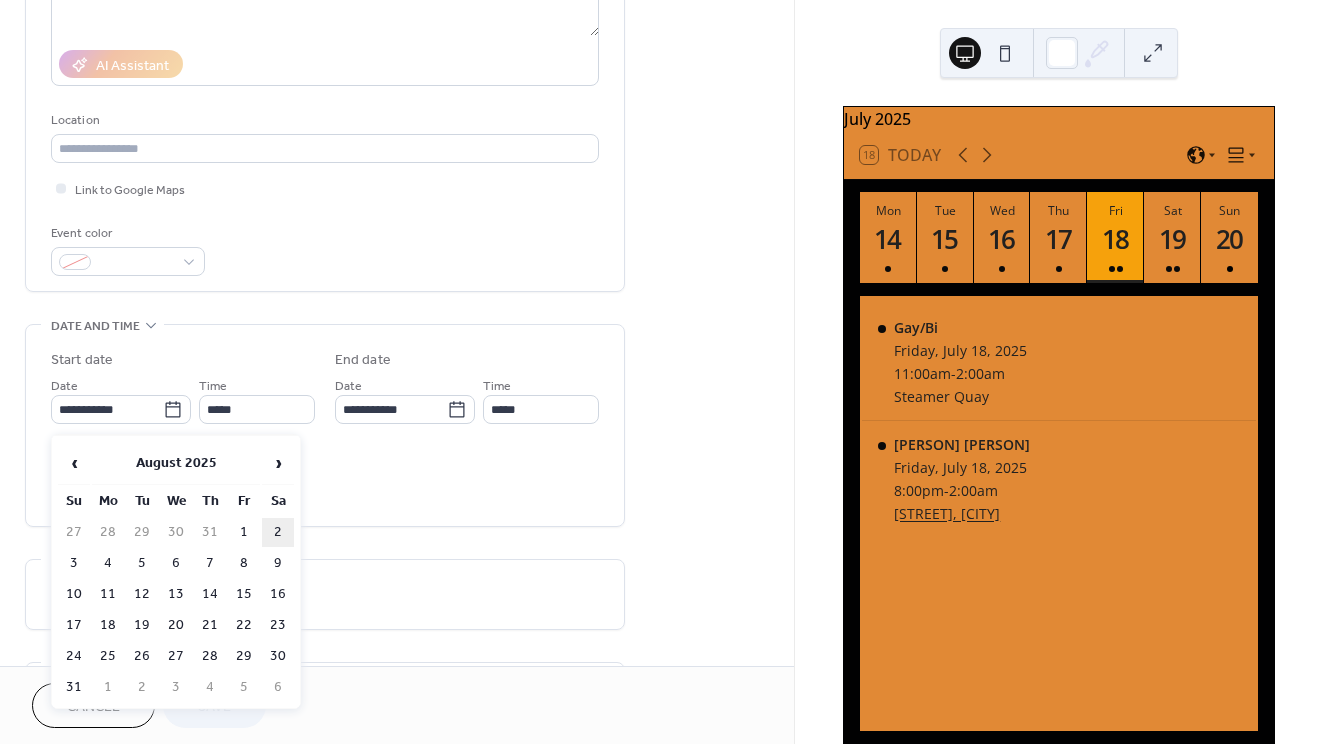 click on "2" at bounding box center [278, 532] 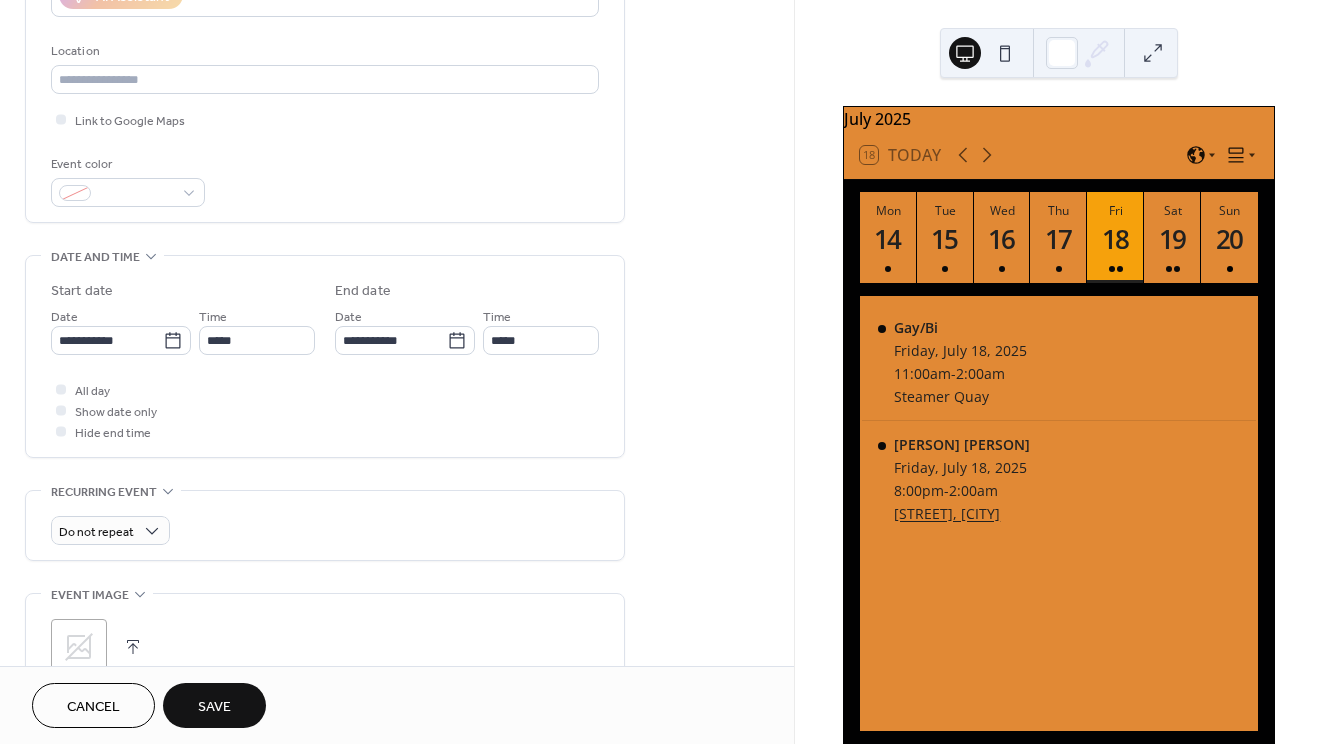scroll, scrollTop: 415, scrollLeft: 0, axis: vertical 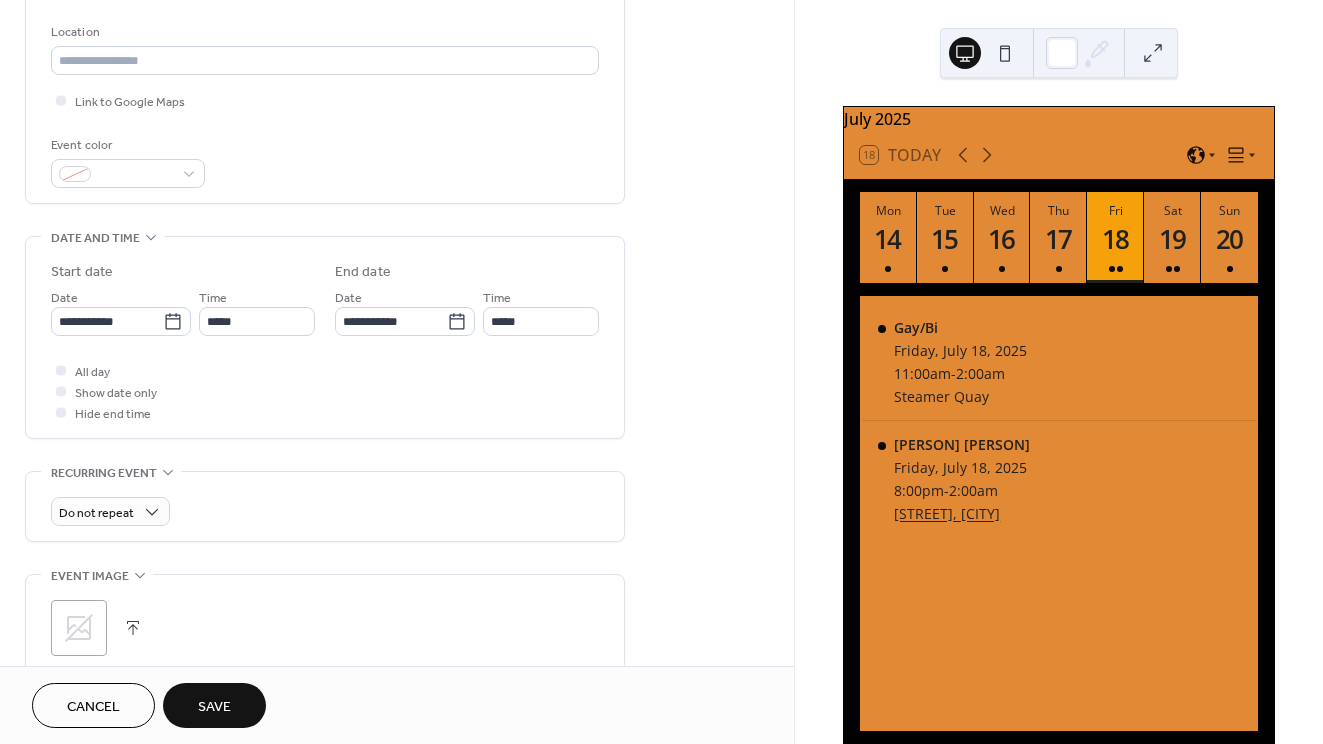 click on "Save" at bounding box center (214, 707) 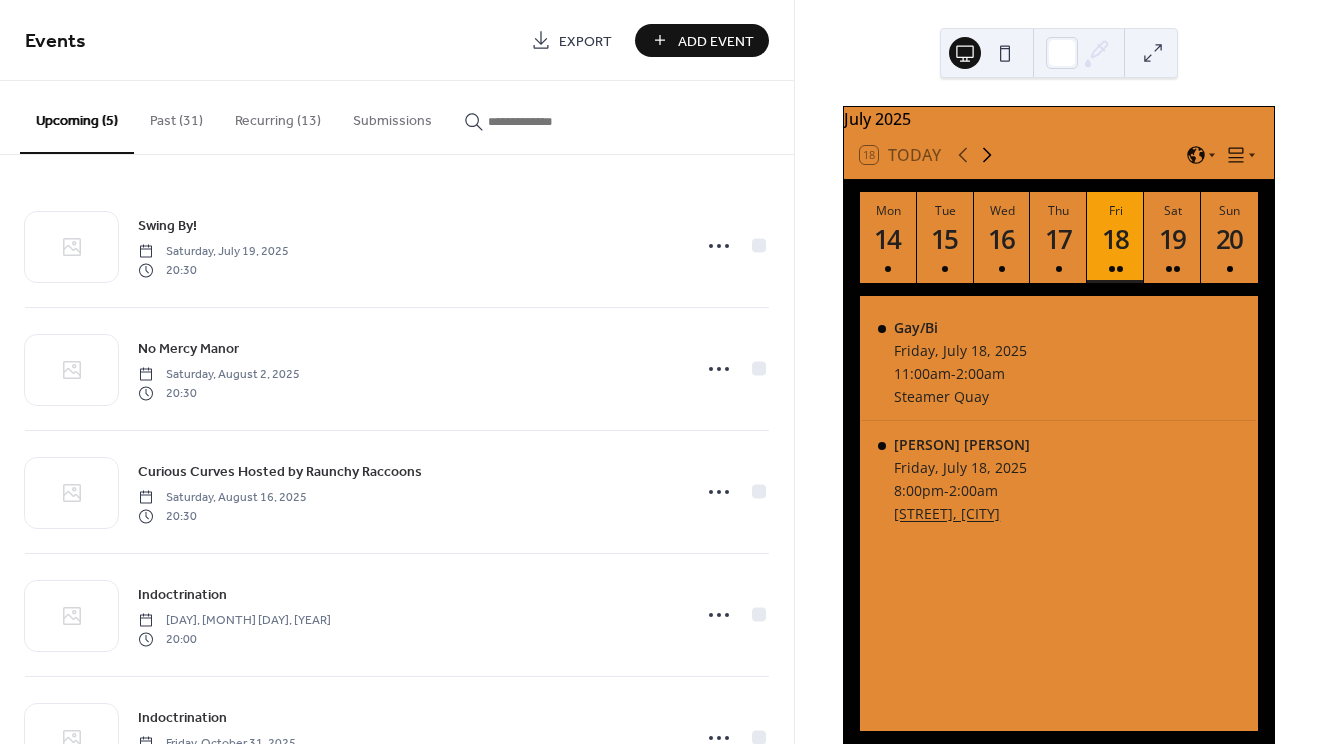 click 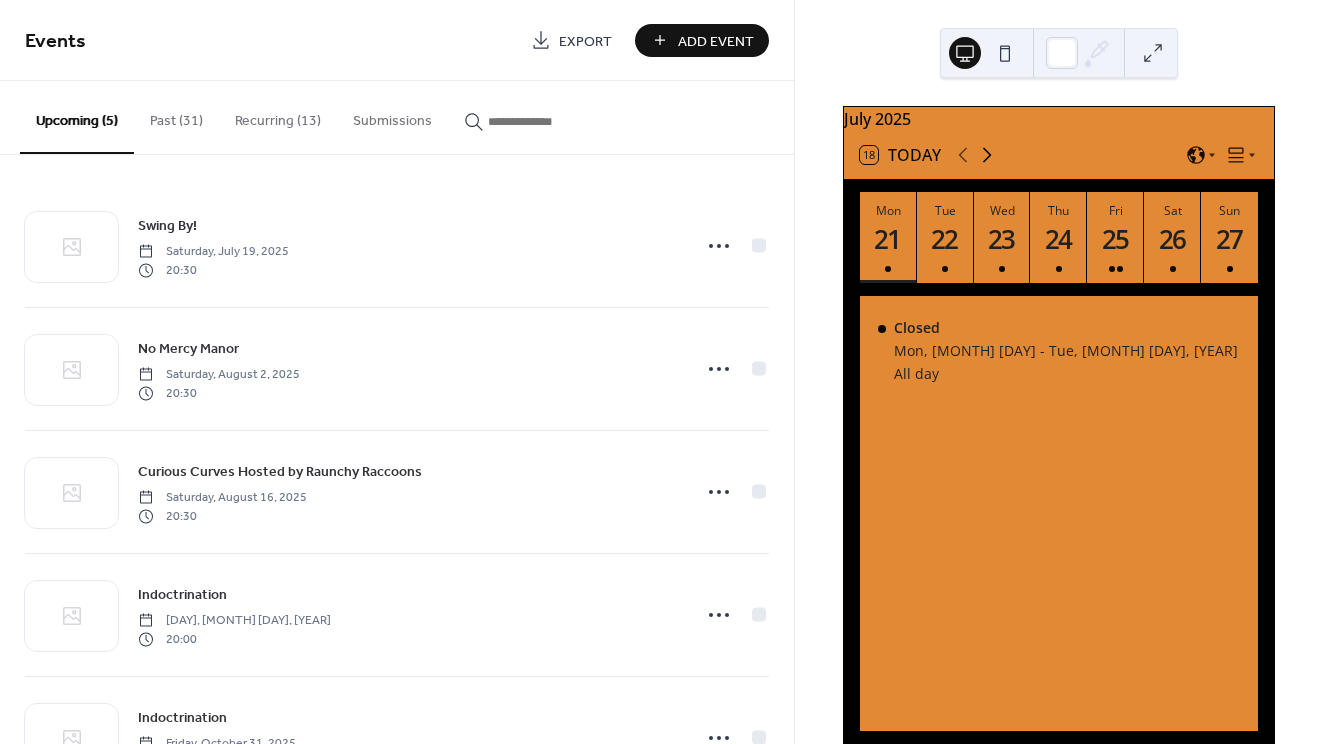 click 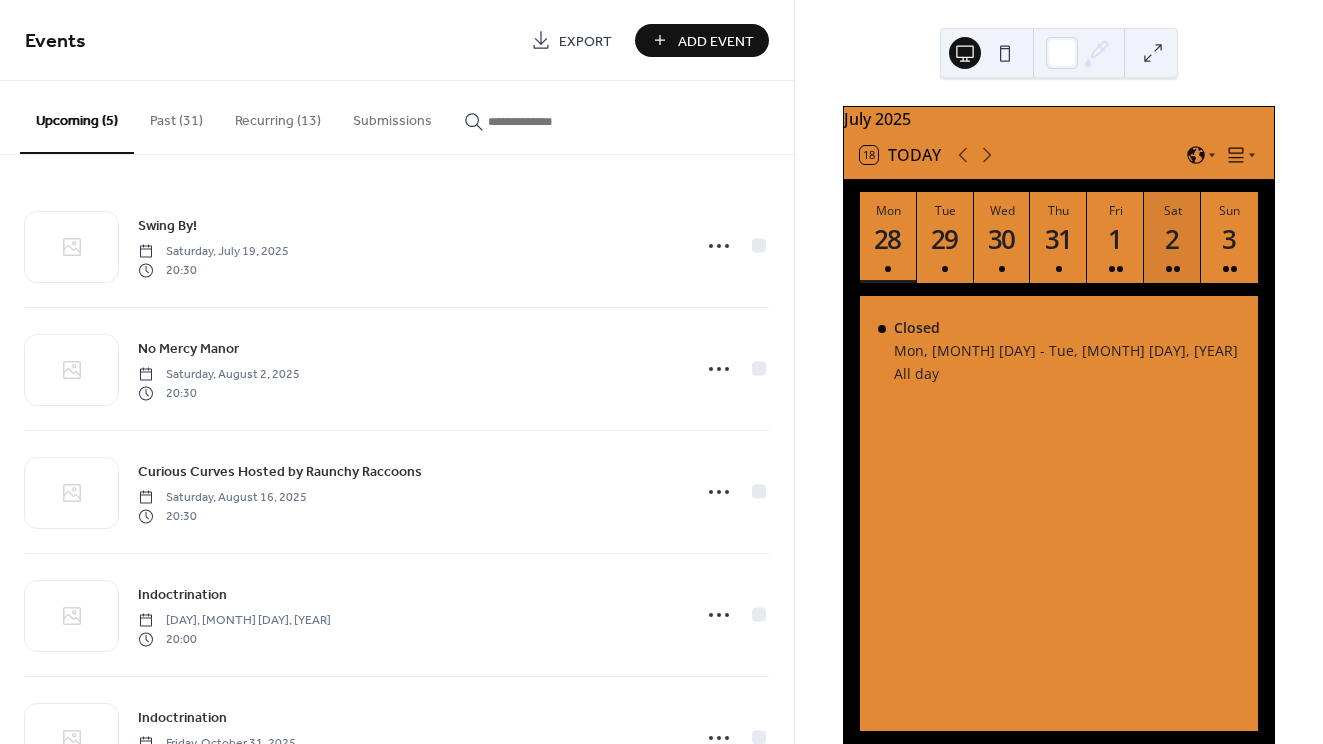 click at bounding box center [1173, 269] 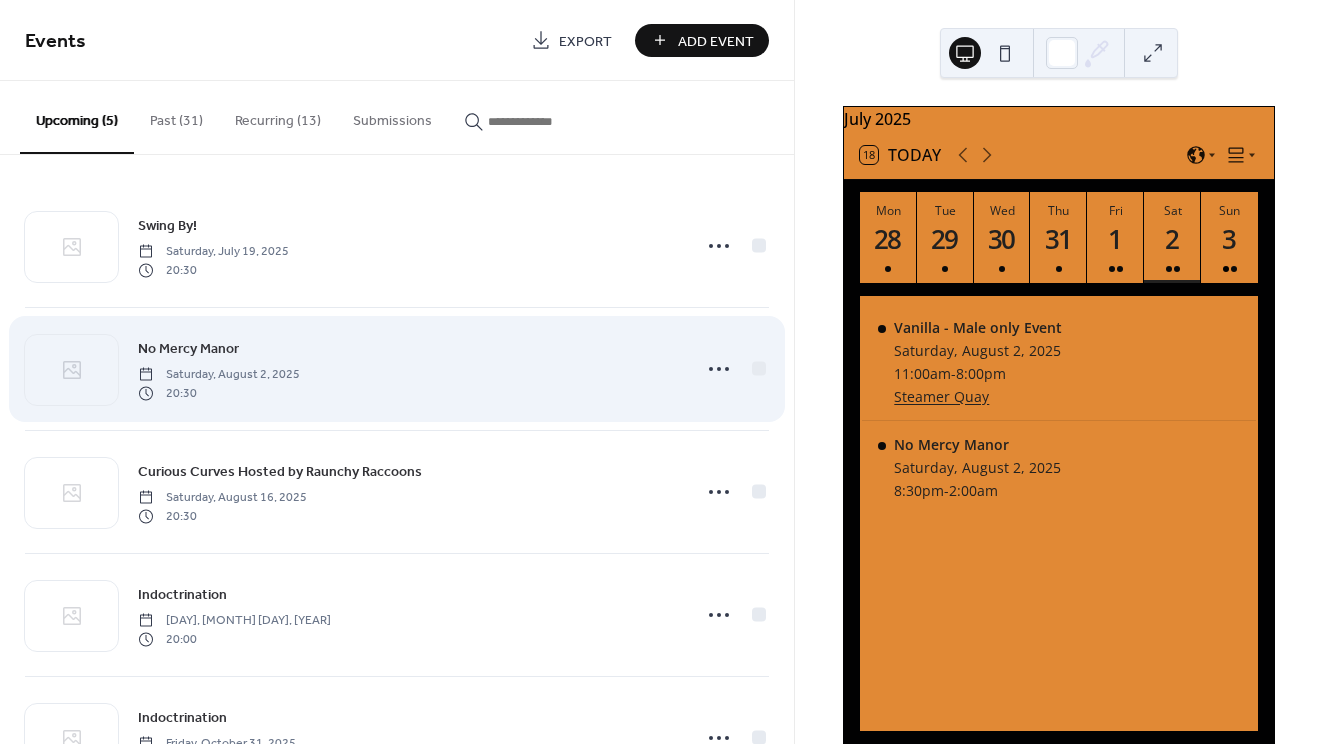 scroll, scrollTop: 0, scrollLeft: 0, axis: both 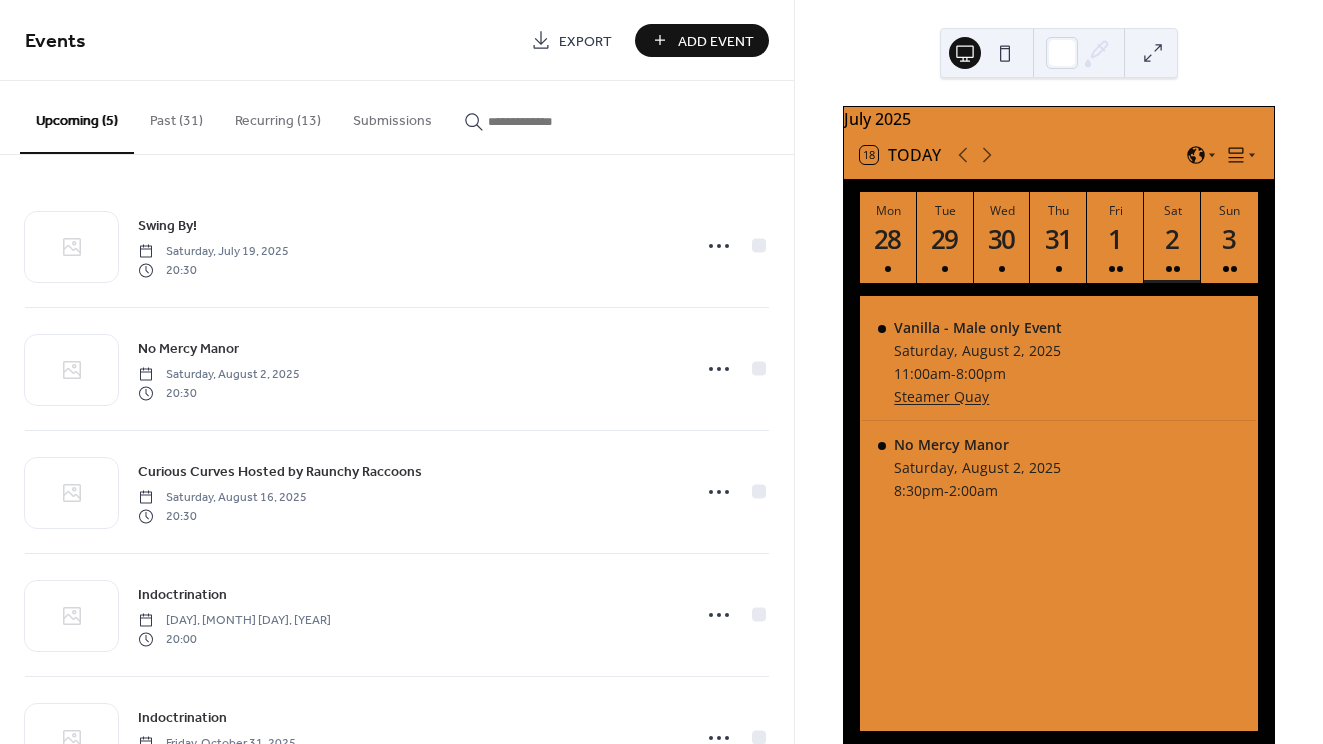 click on "Add Event" at bounding box center (716, 41) 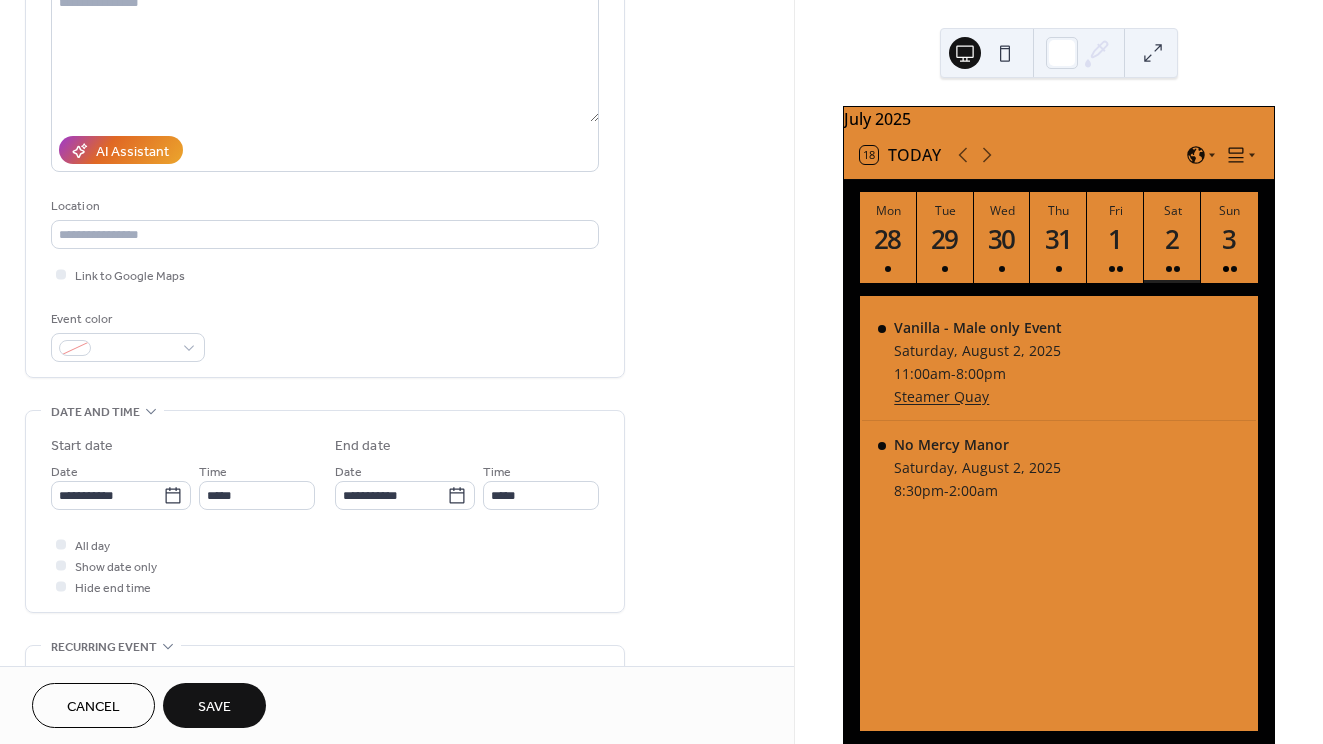 scroll, scrollTop: 249, scrollLeft: 0, axis: vertical 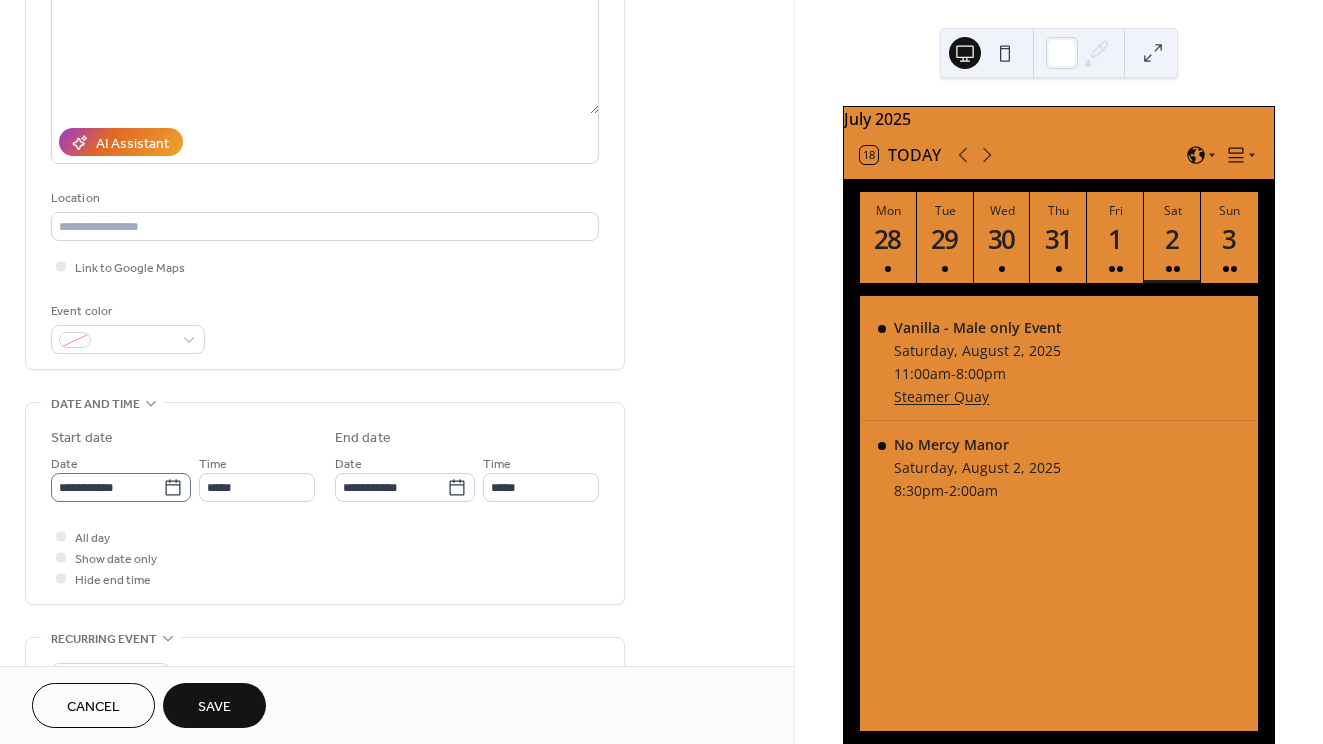 type on "**********" 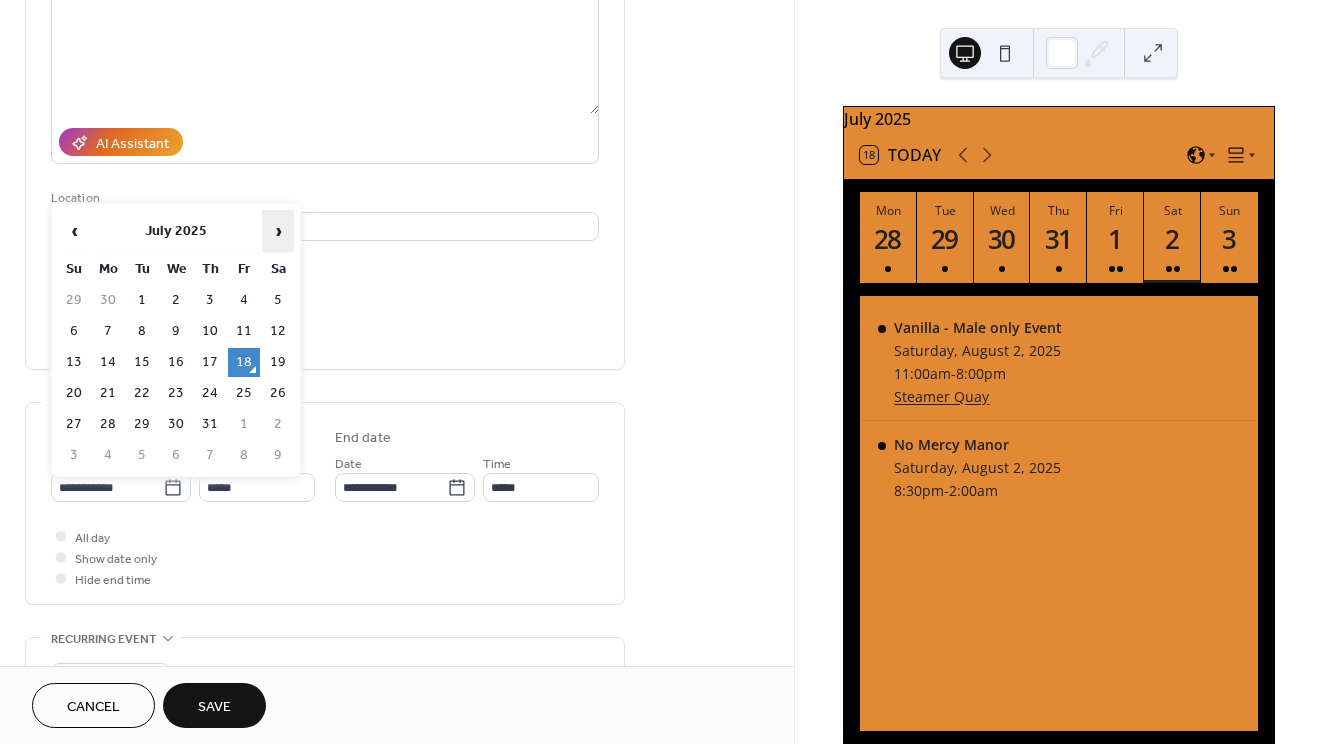 click on "›" at bounding box center (278, 231) 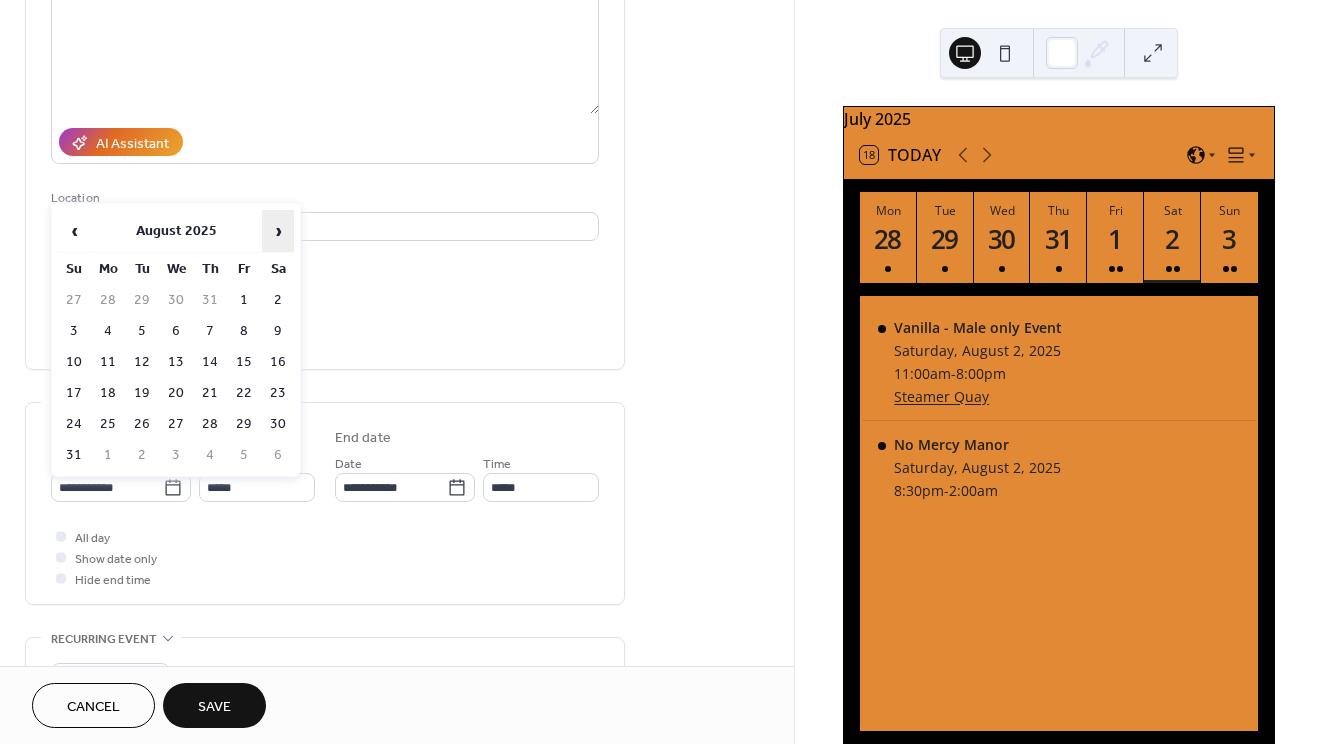 click on "›" at bounding box center (278, 231) 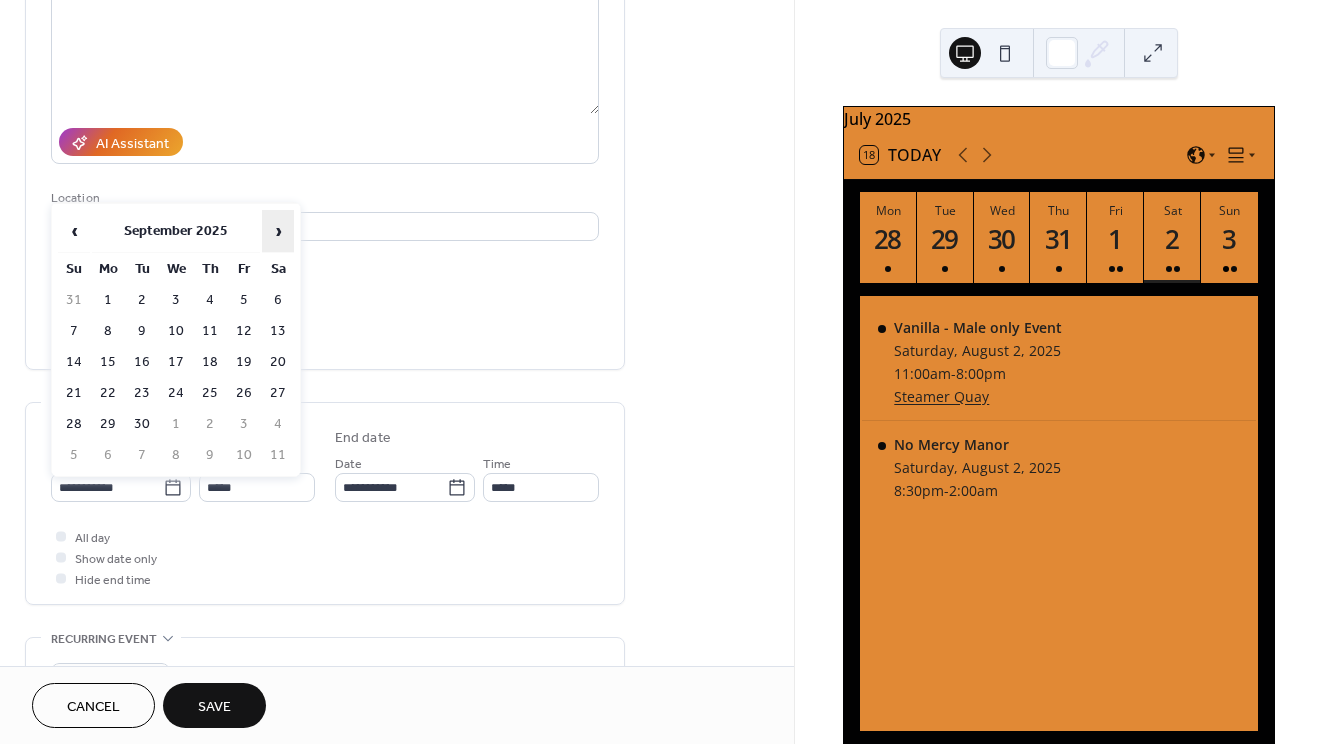 click on "›" at bounding box center (278, 231) 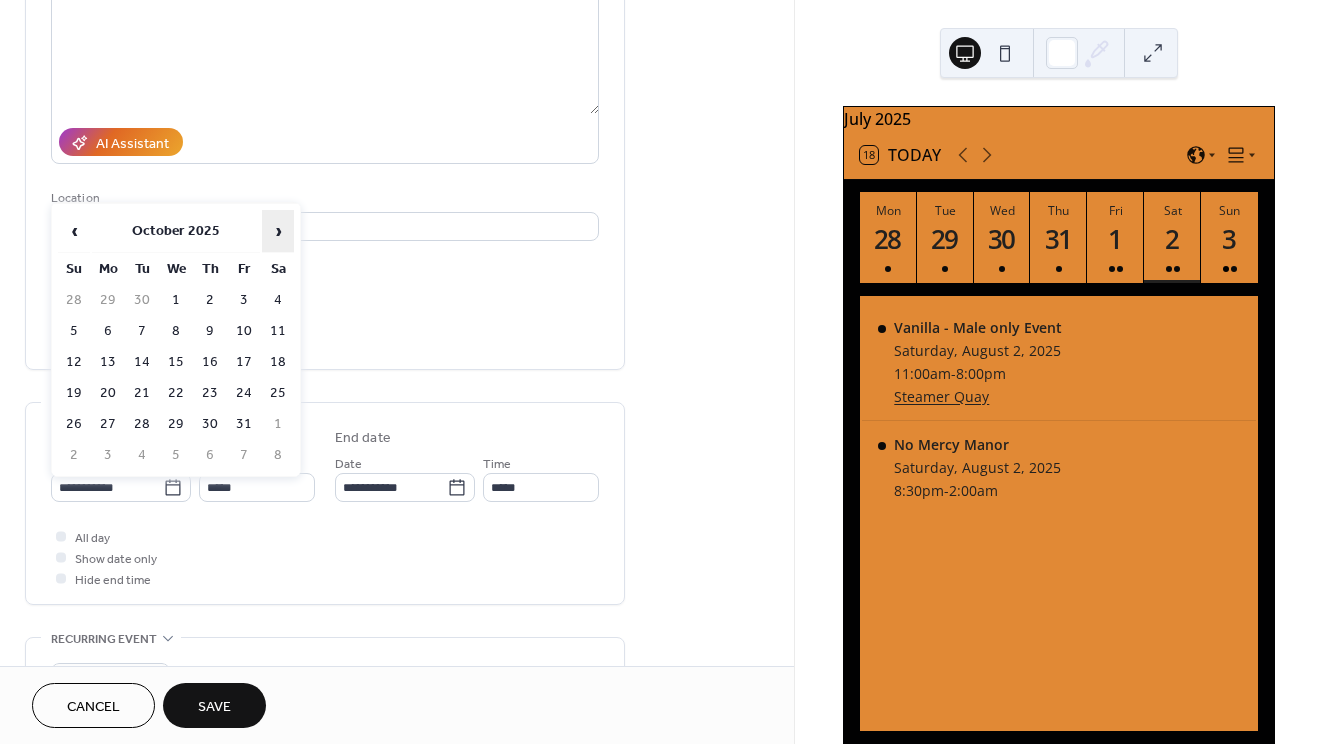 click on "›" at bounding box center [278, 231] 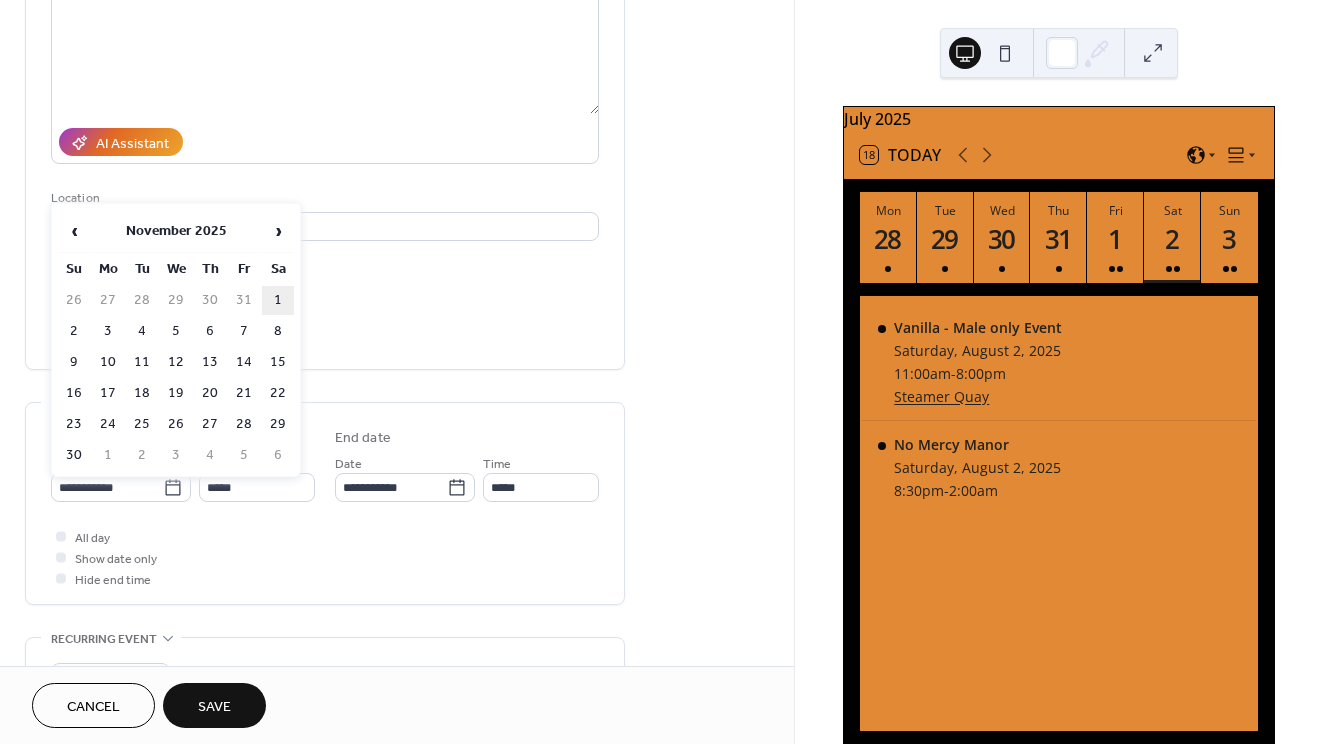 click on "1" at bounding box center (278, 300) 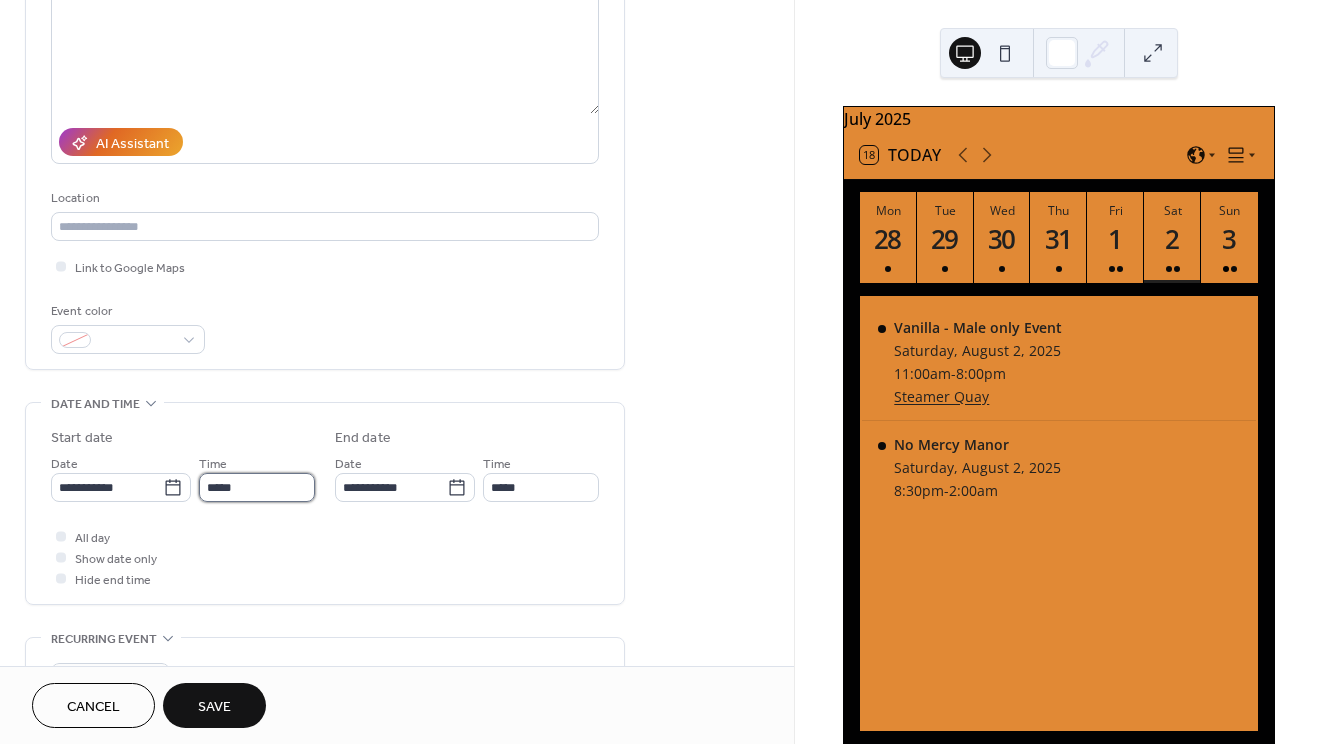 click on "*****" at bounding box center [257, 487] 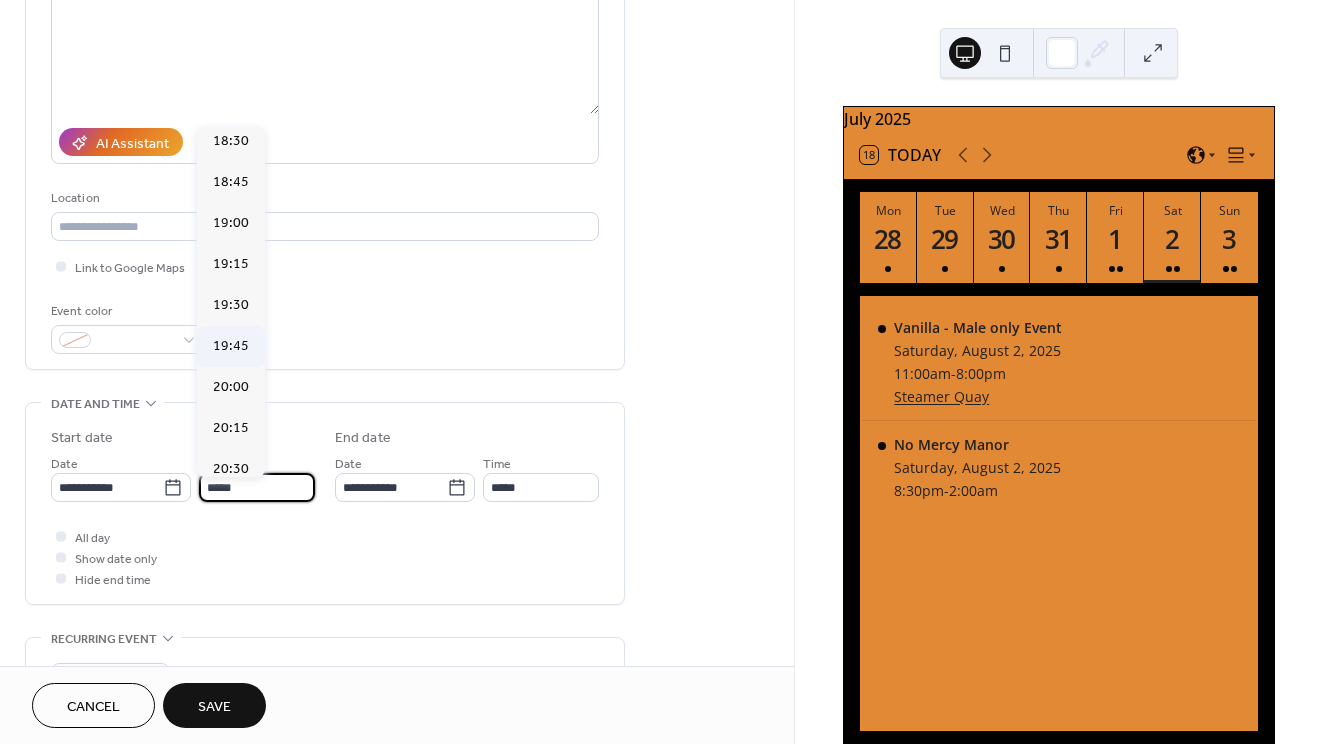 scroll, scrollTop: 3046, scrollLeft: 0, axis: vertical 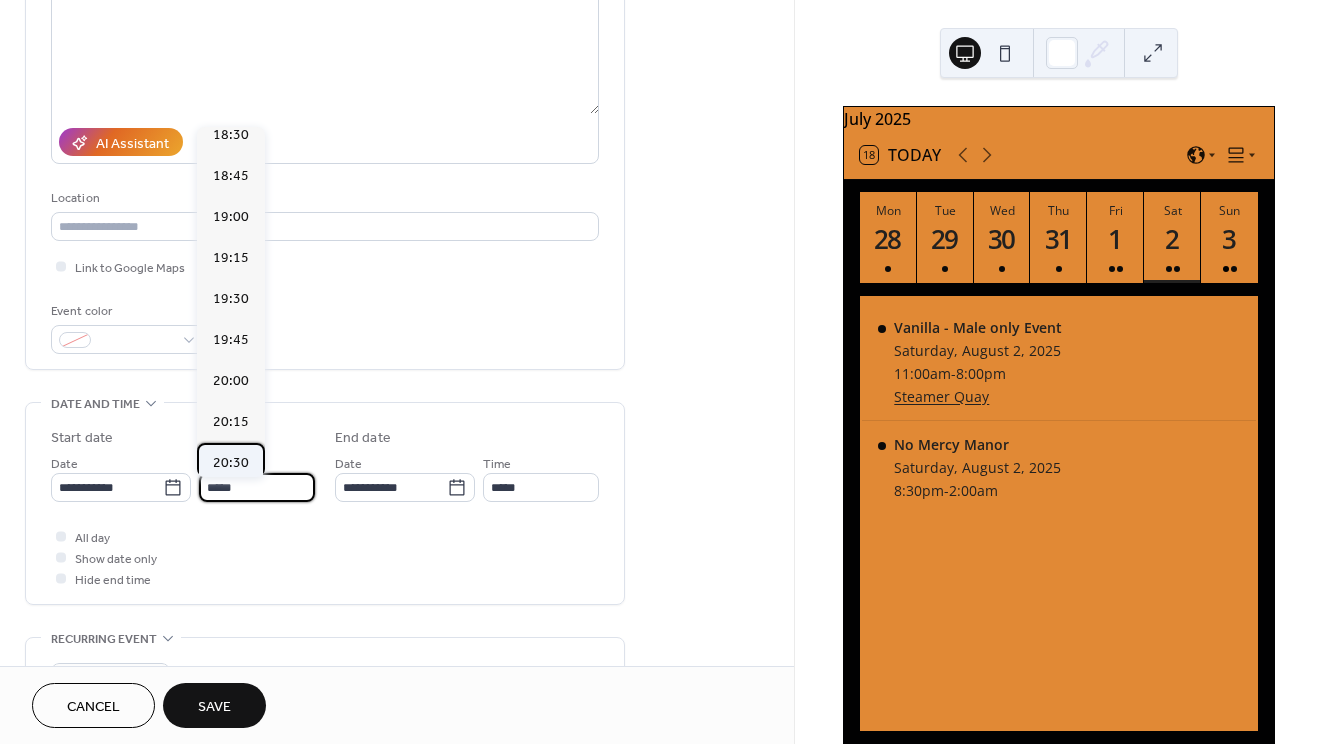 click on "20:30" at bounding box center [231, 463] 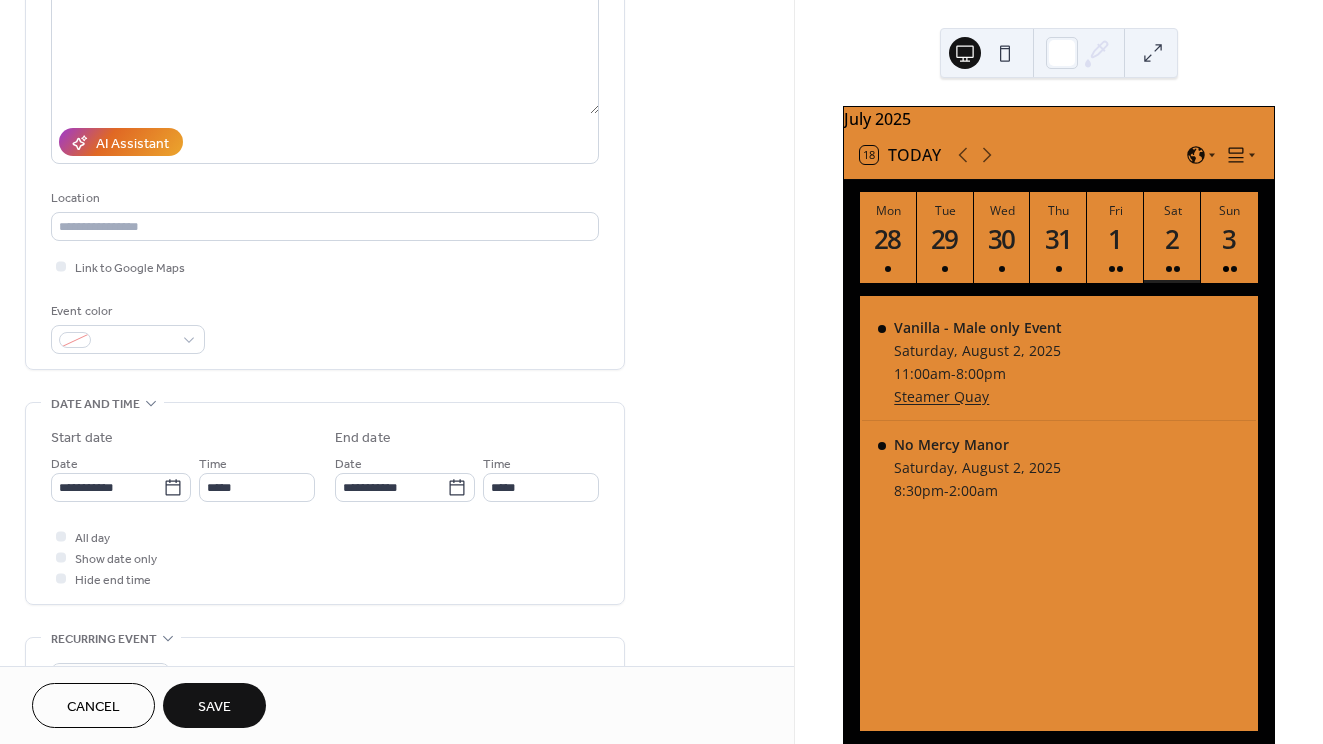 type on "*****" 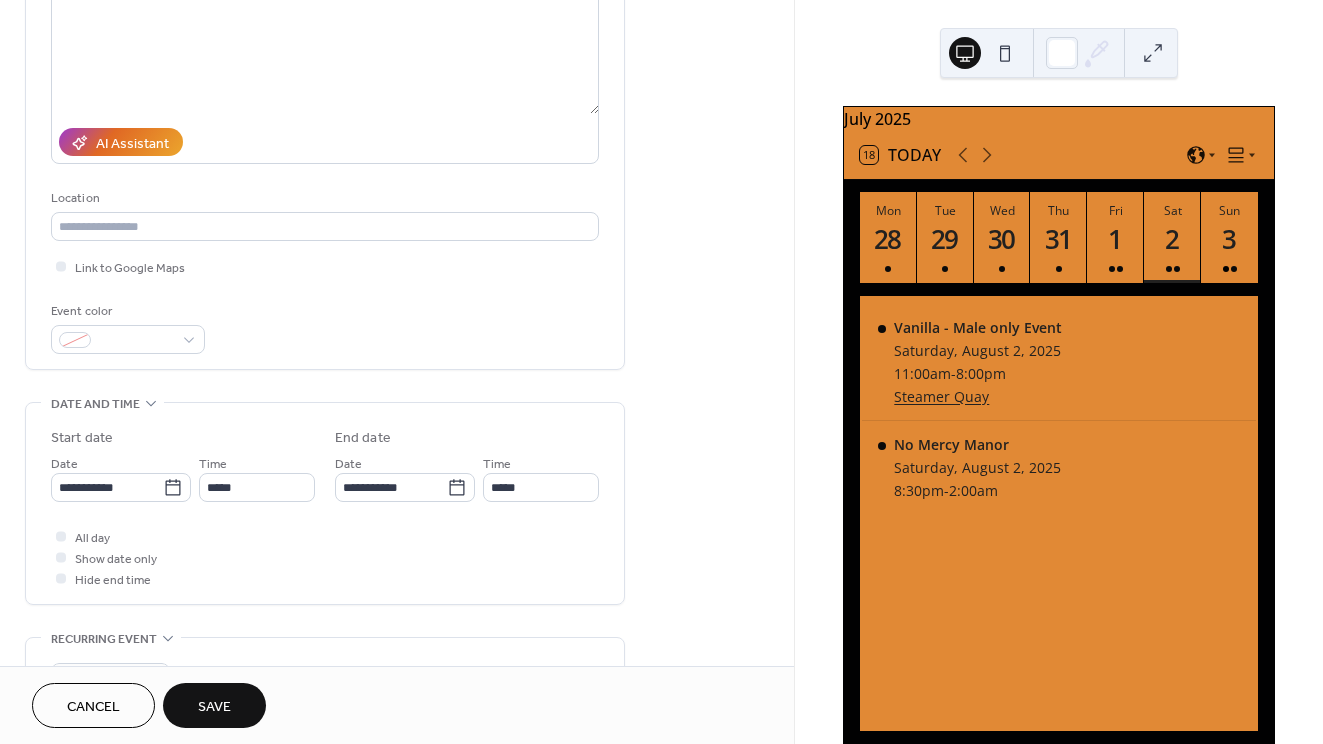 type on "*****" 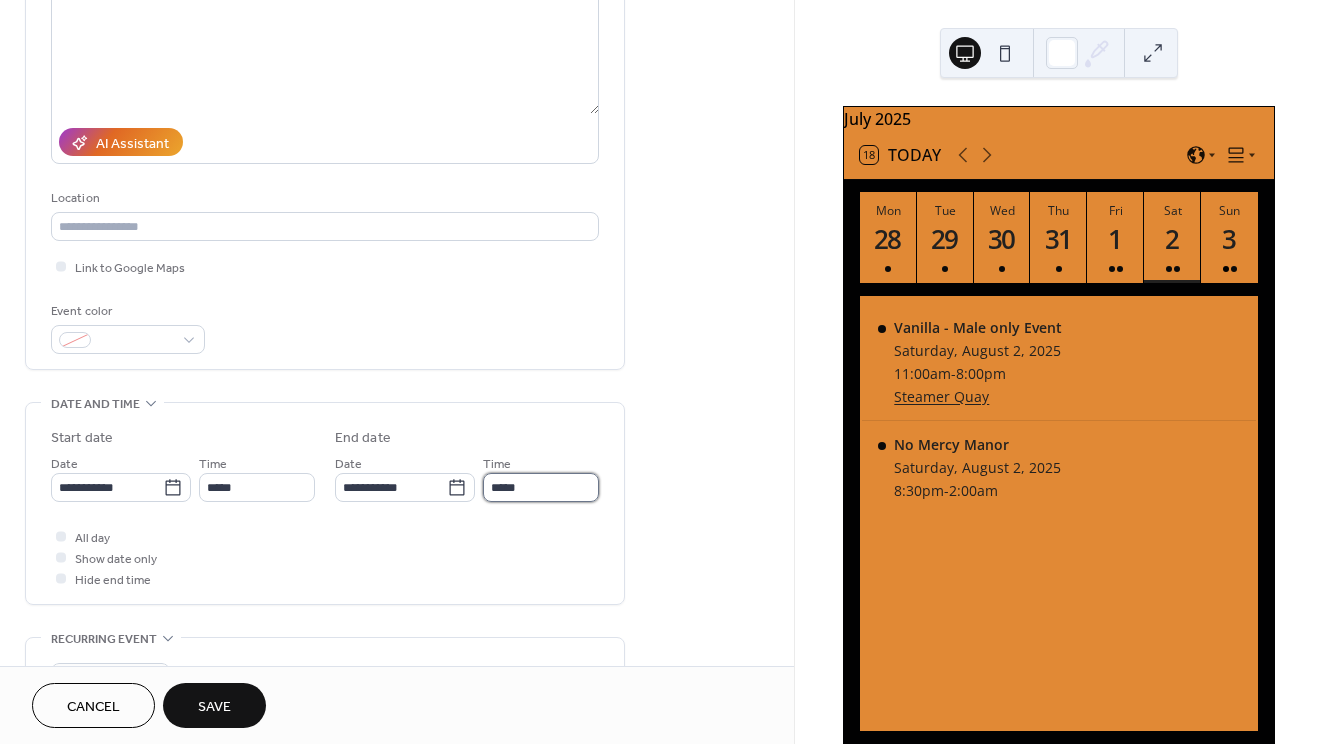 click on "*****" at bounding box center (541, 487) 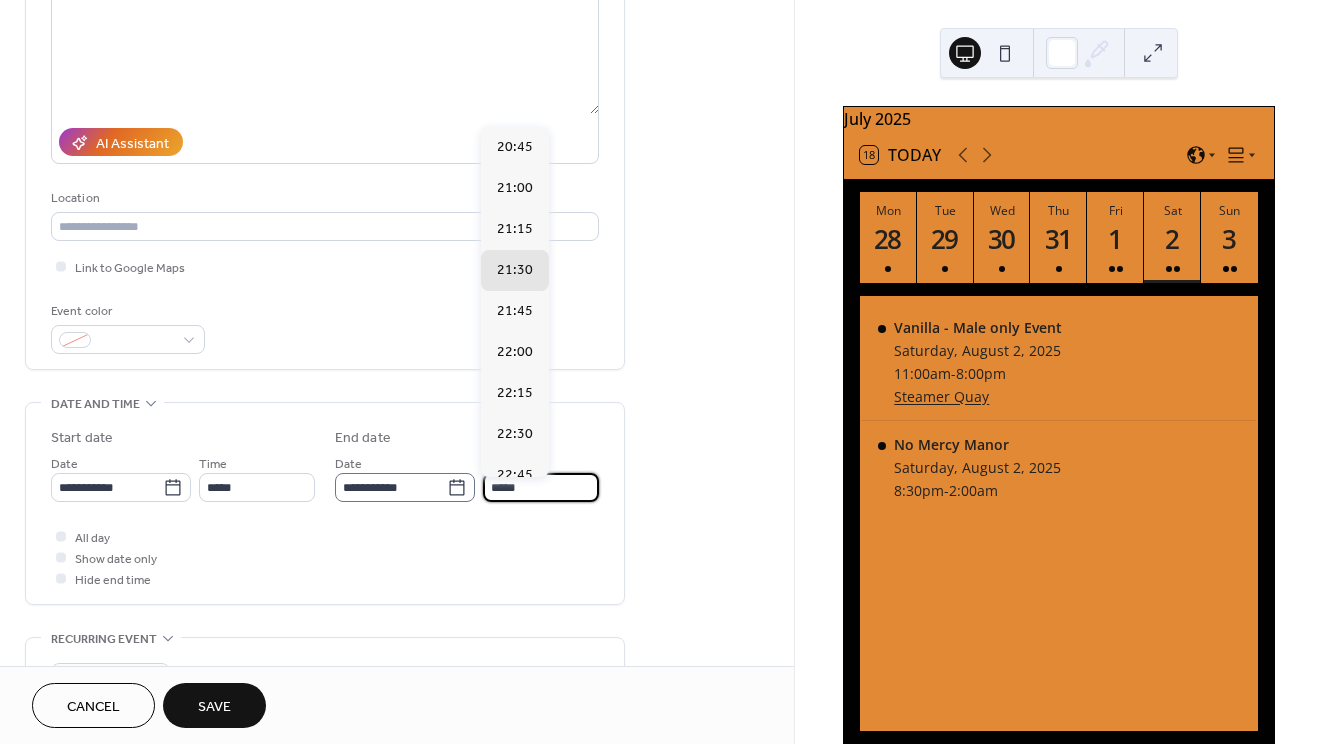click 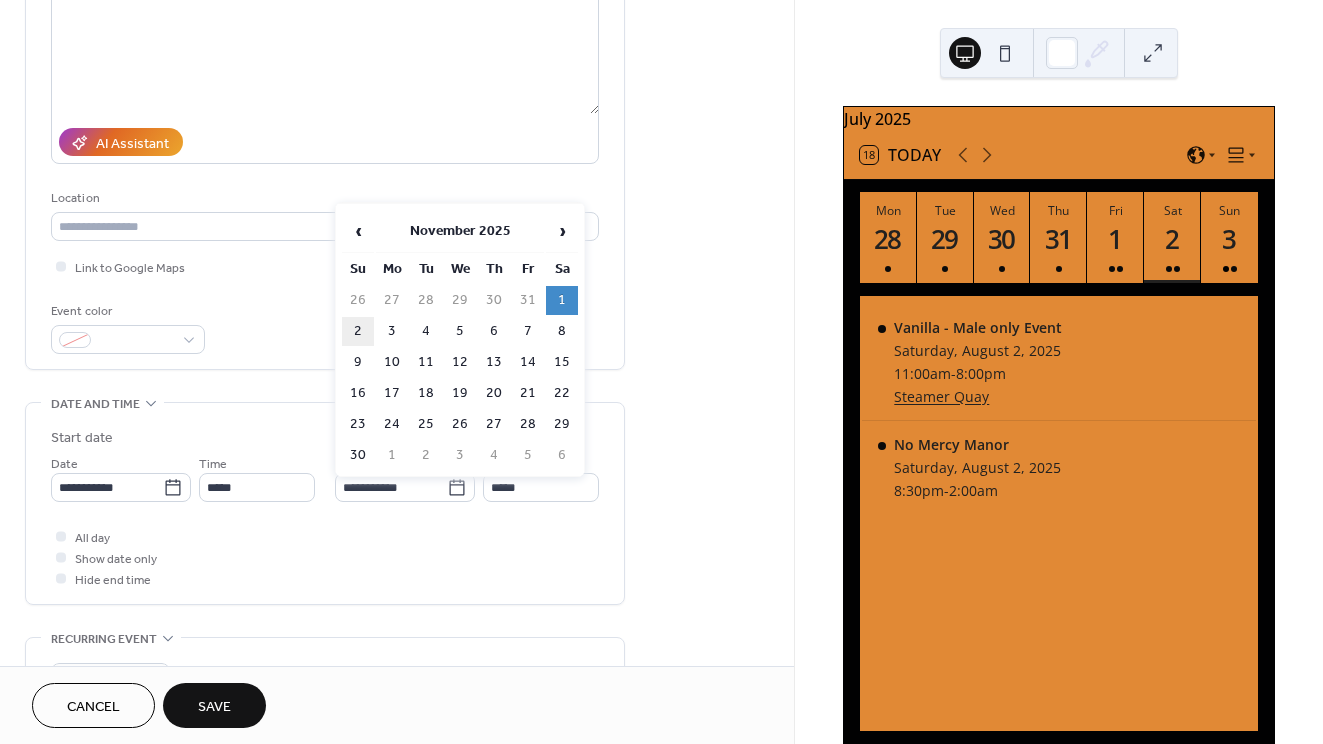 click on "2" at bounding box center [358, 331] 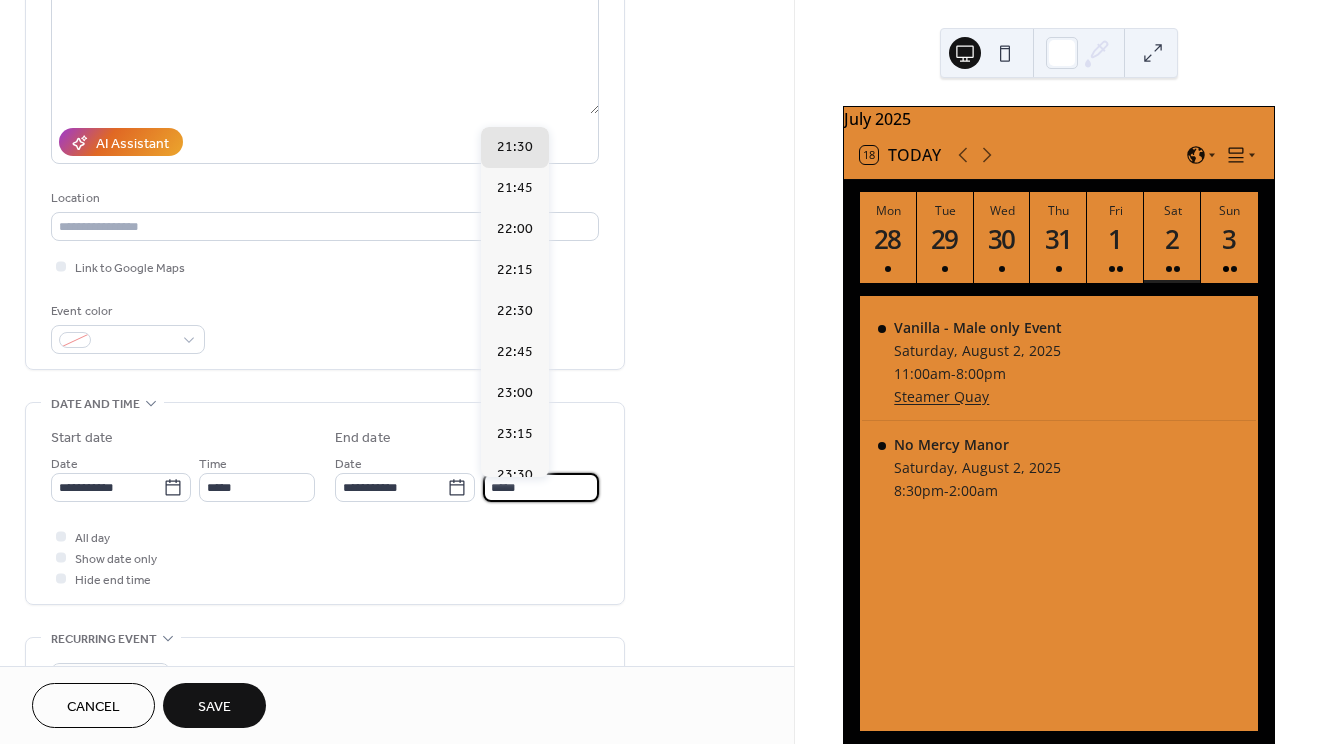 click on "*****" at bounding box center [541, 487] 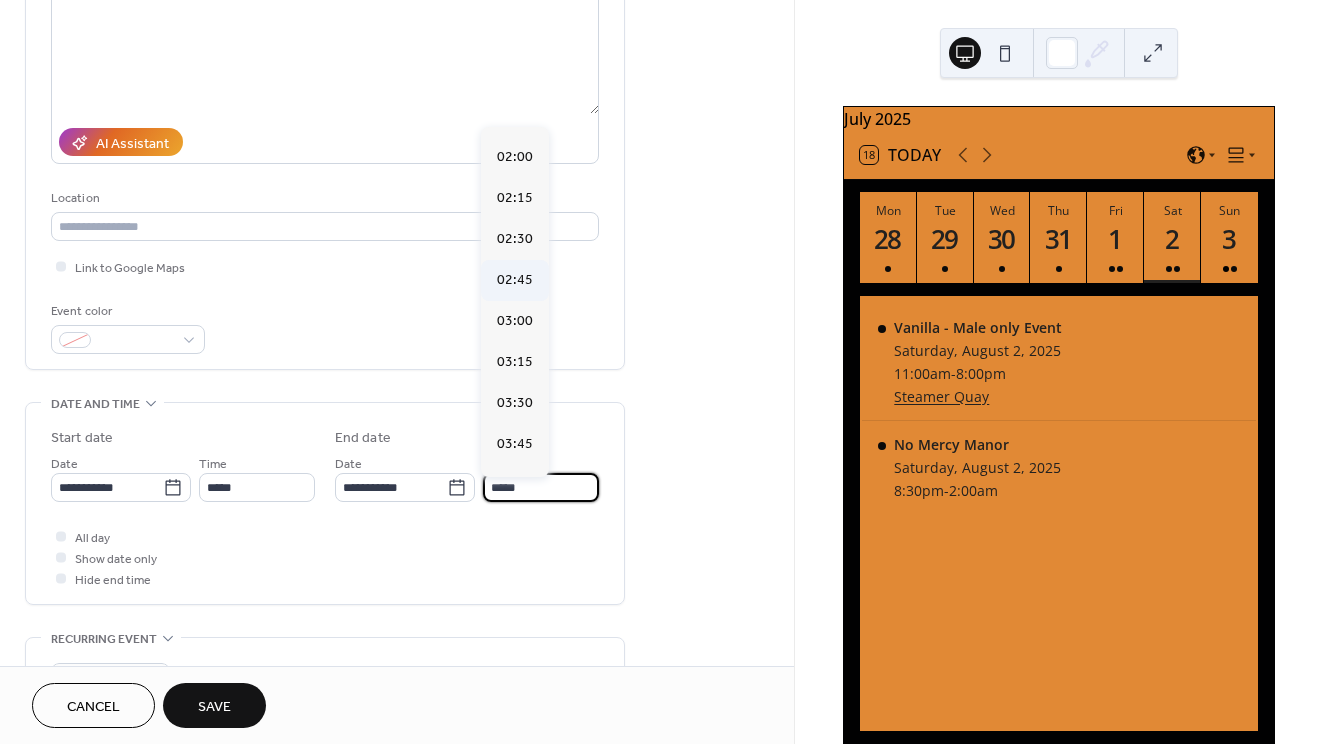 scroll, scrollTop: 285, scrollLeft: 0, axis: vertical 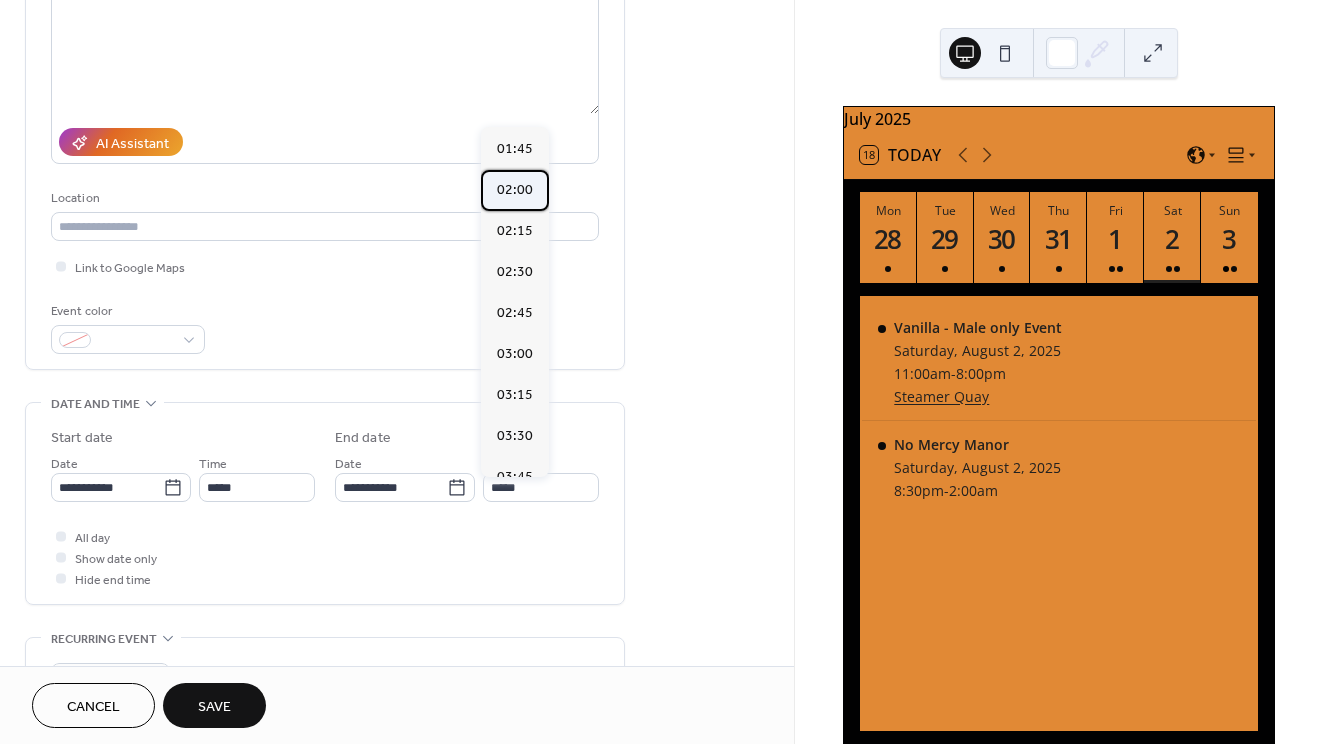 click on "02:00" at bounding box center (515, 190) 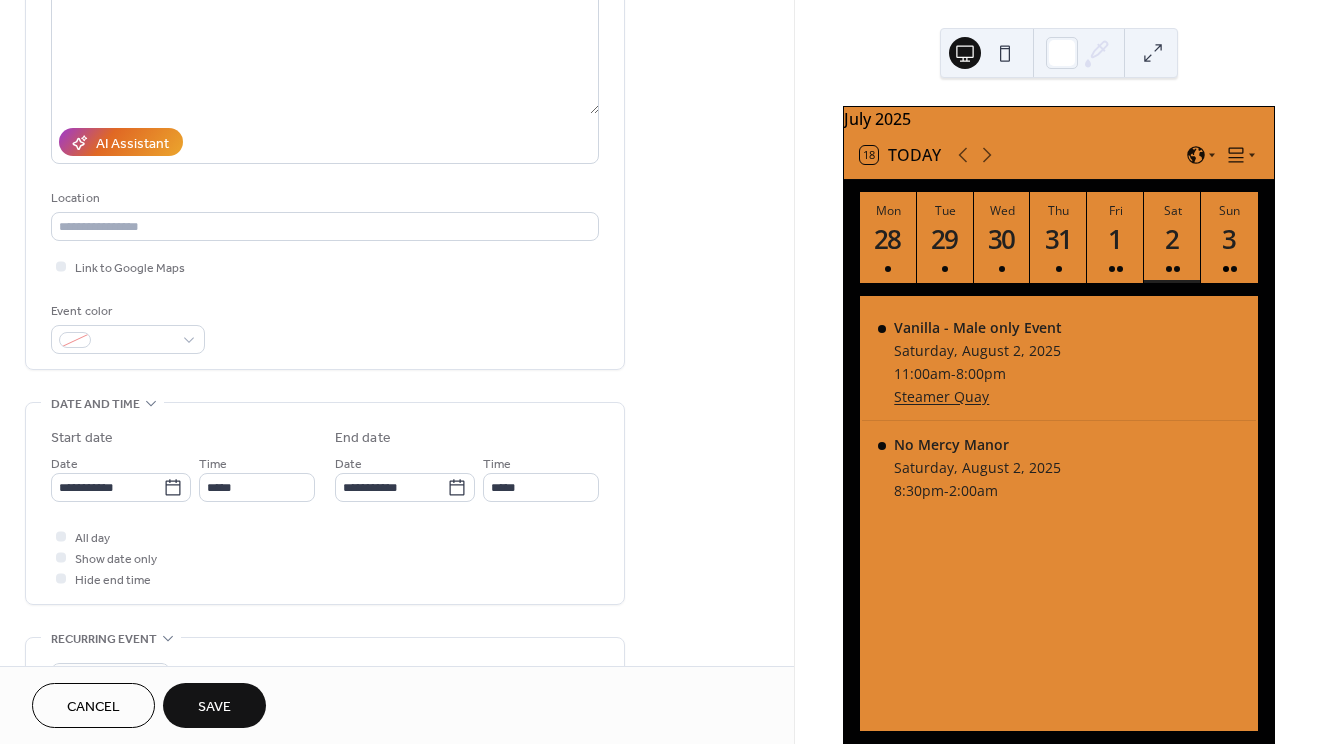 click on "All day Show date only Hide end time" at bounding box center (325, 557) 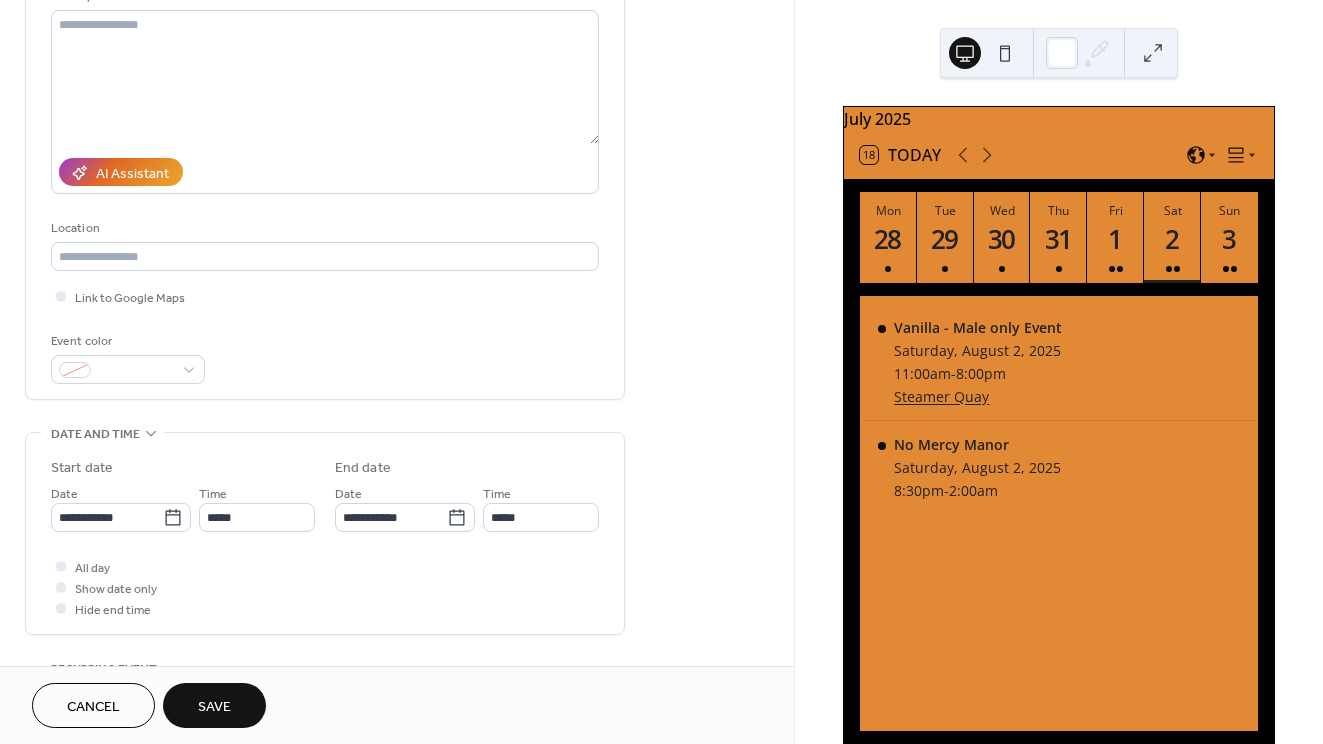 scroll, scrollTop: 148, scrollLeft: 0, axis: vertical 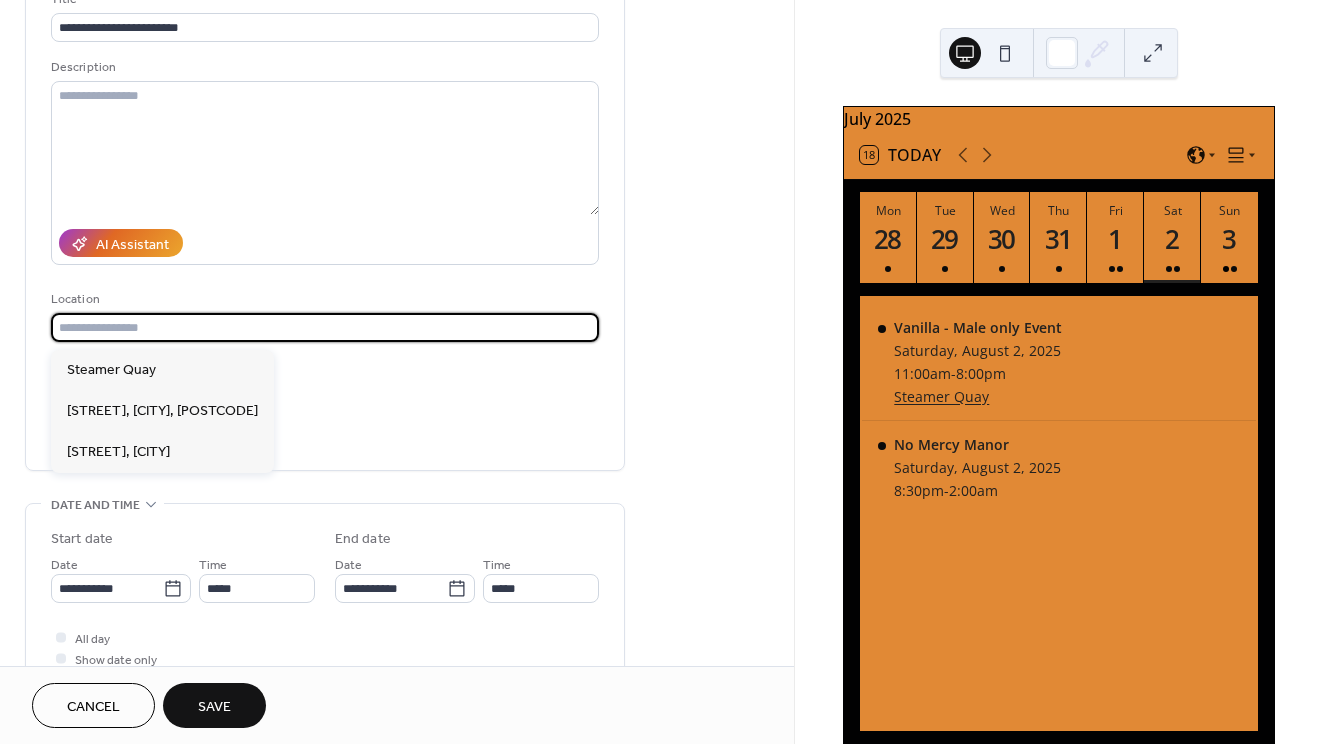 click at bounding box center (325, 327) 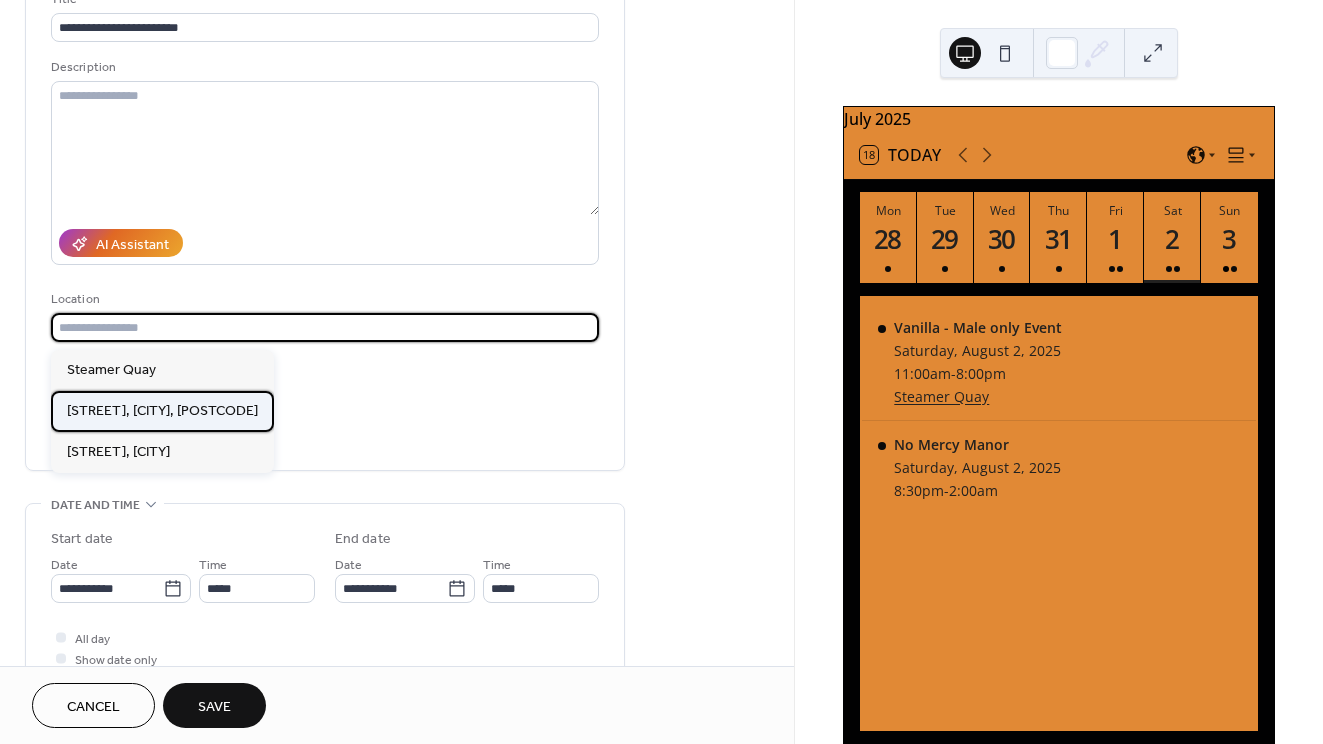 click on "[STREET], [CITY], [POSTCODE]" at bounding box center (162, 411) 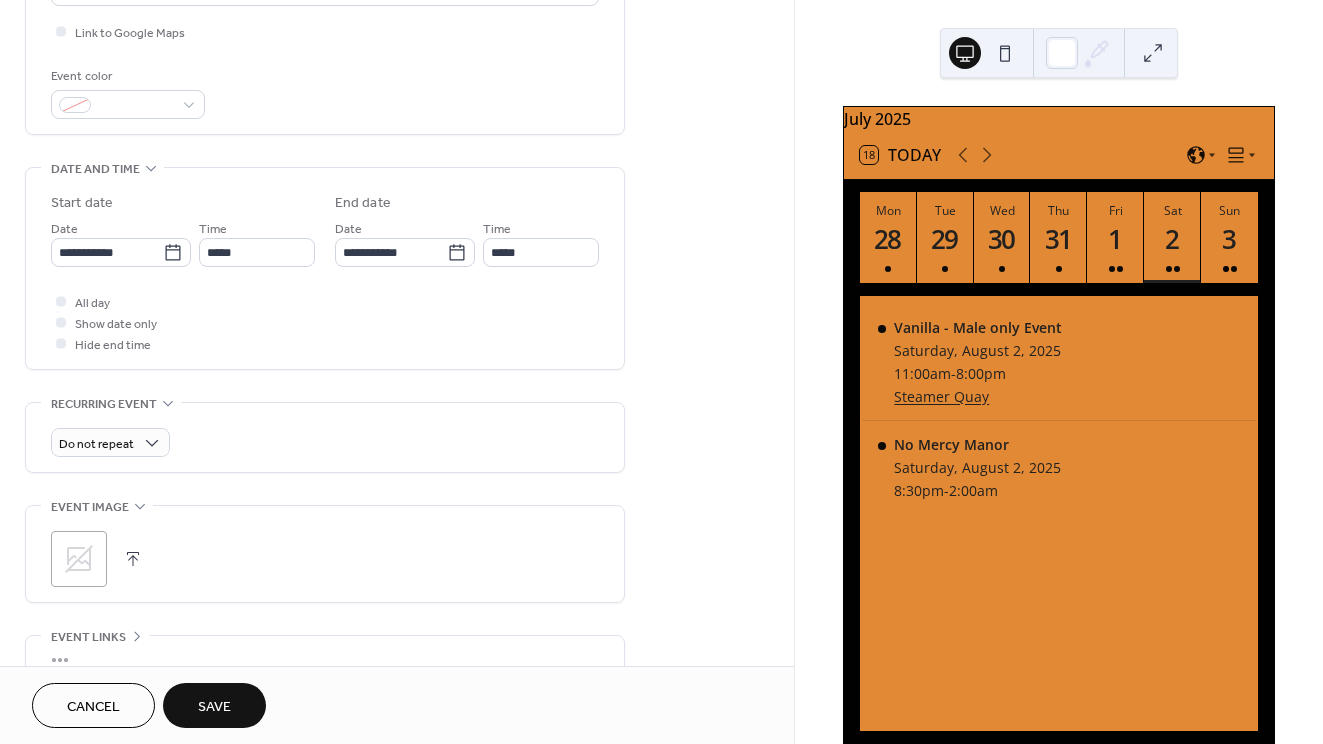scroll, scrollTop: 534, scrollLeft: 0, axis: vertical 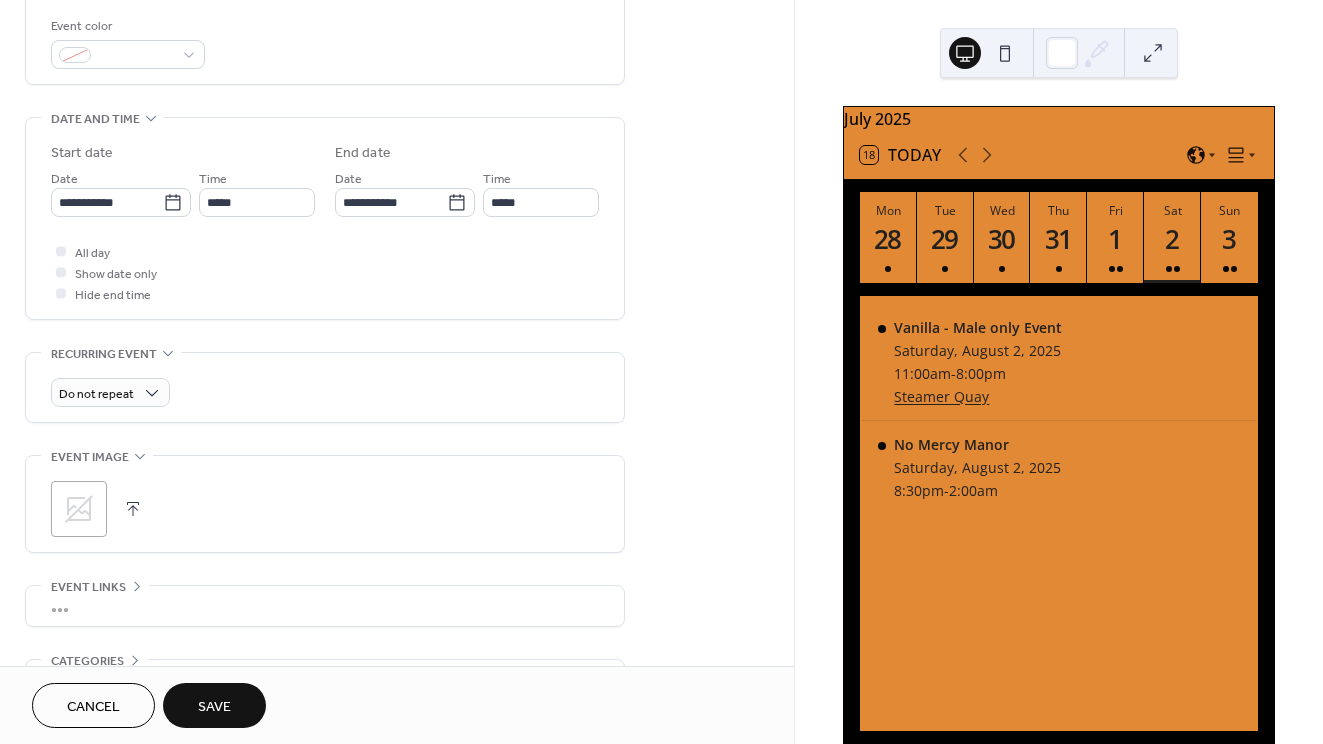 click on "Save" at bounding box center [214, 707] 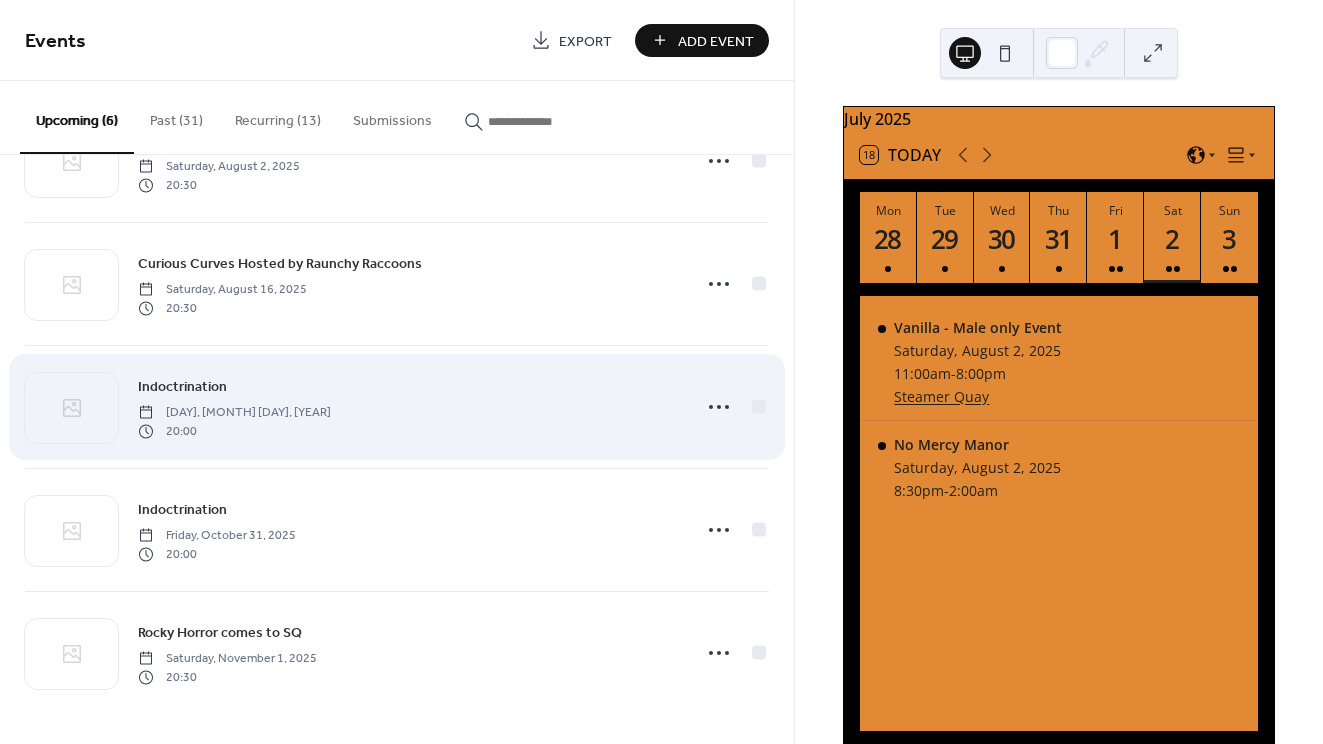 scroll, scrollTop: 208, scrollLeft: 0, axis: vertical 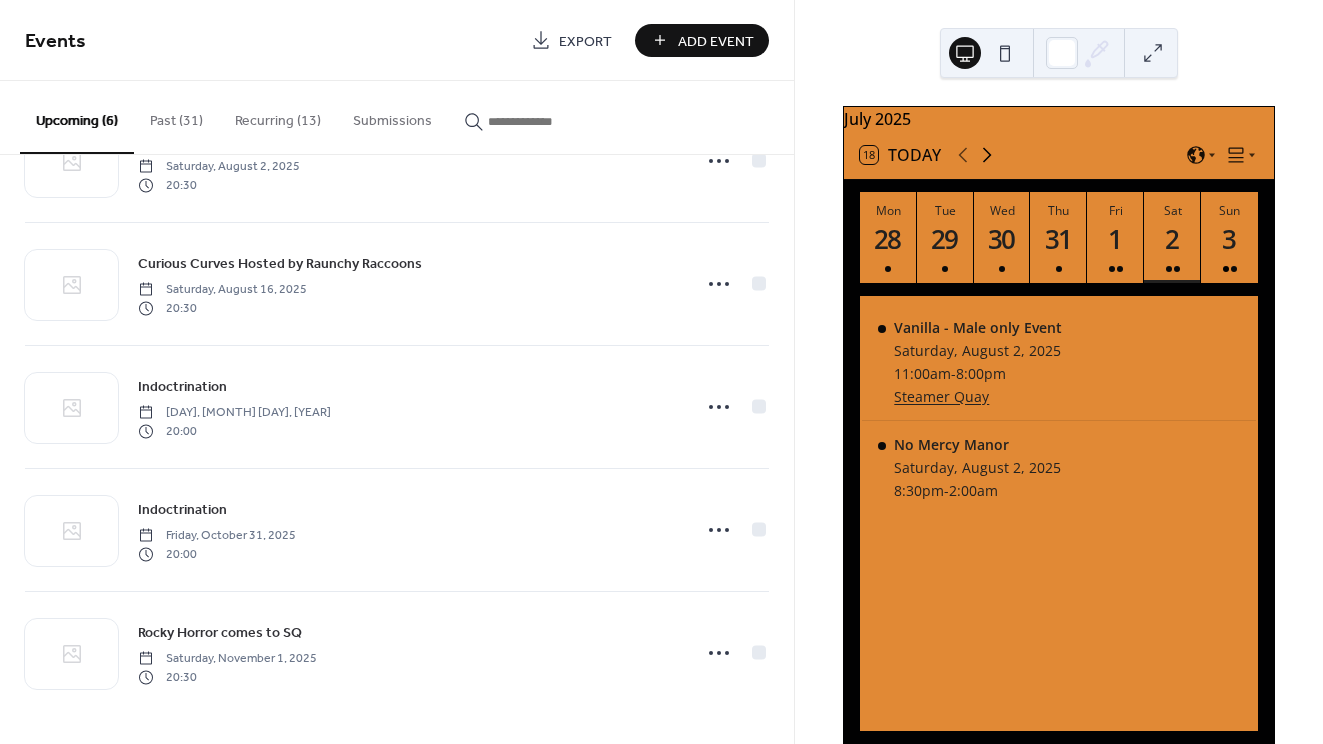 click 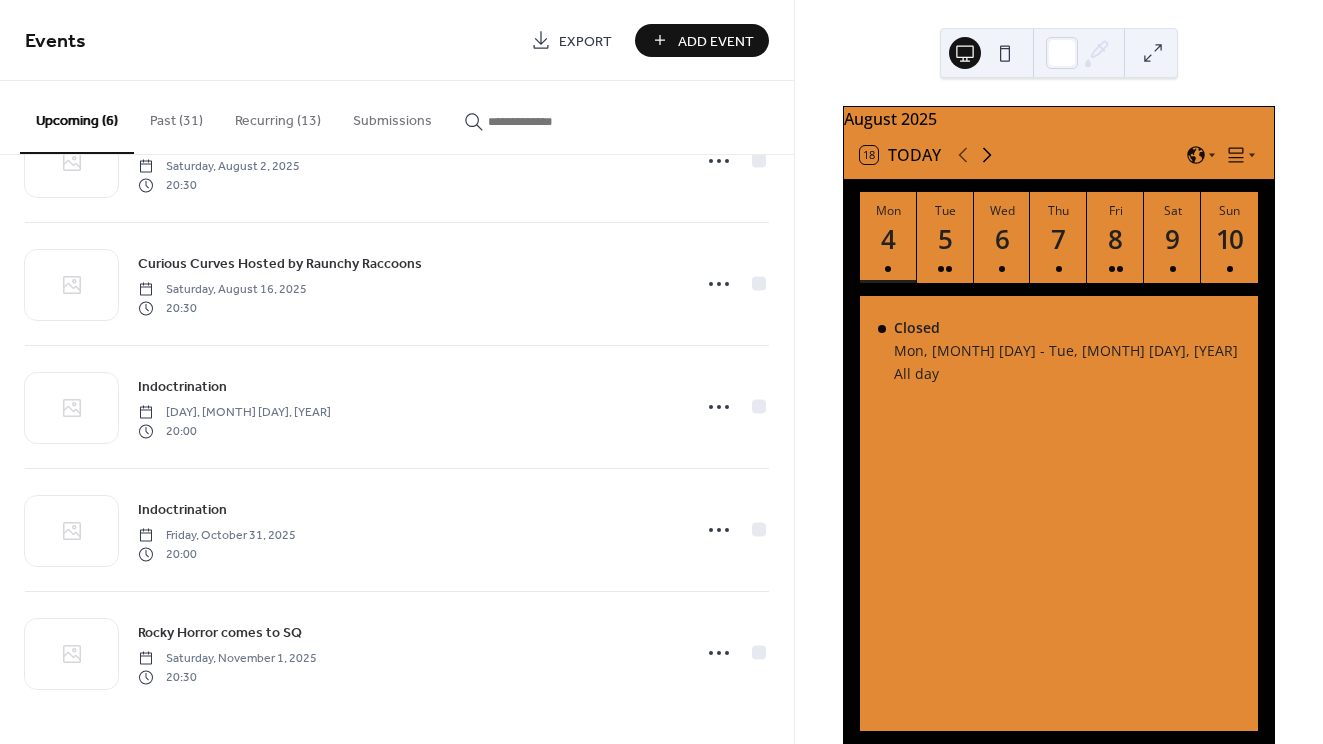 click 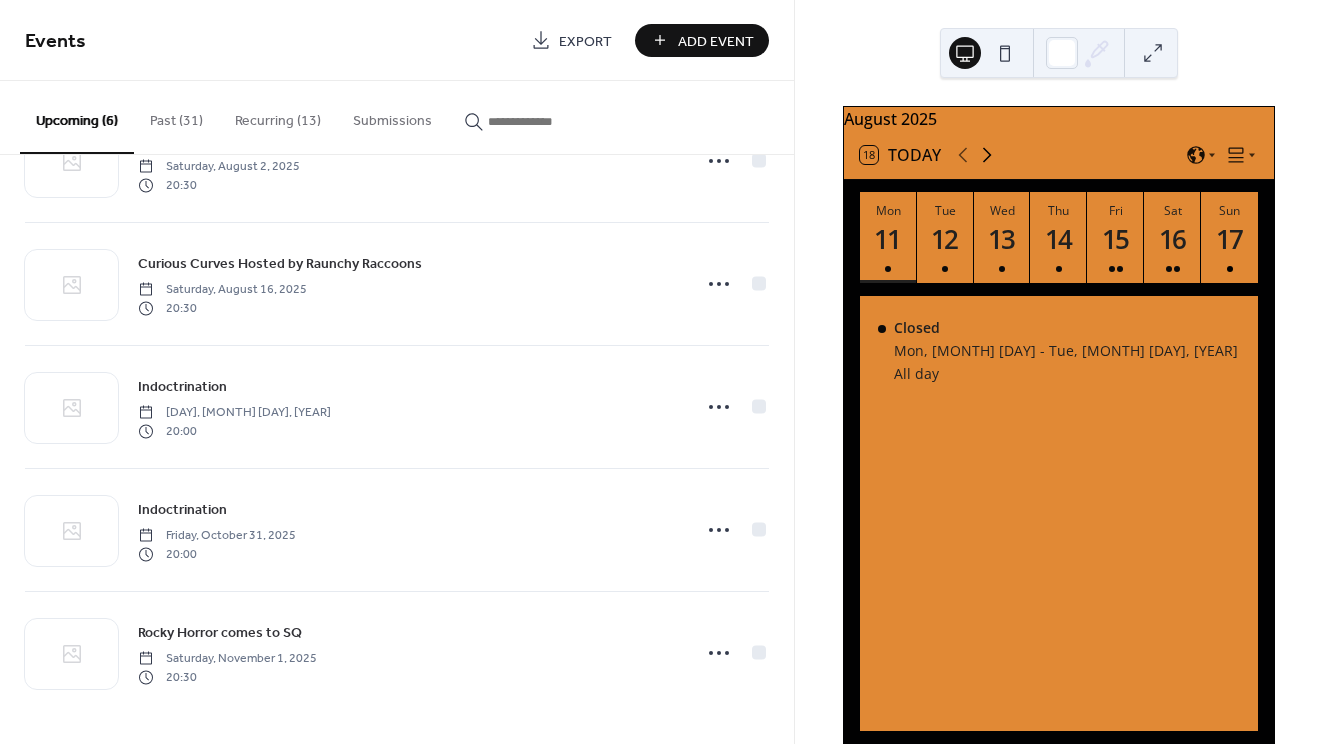 click 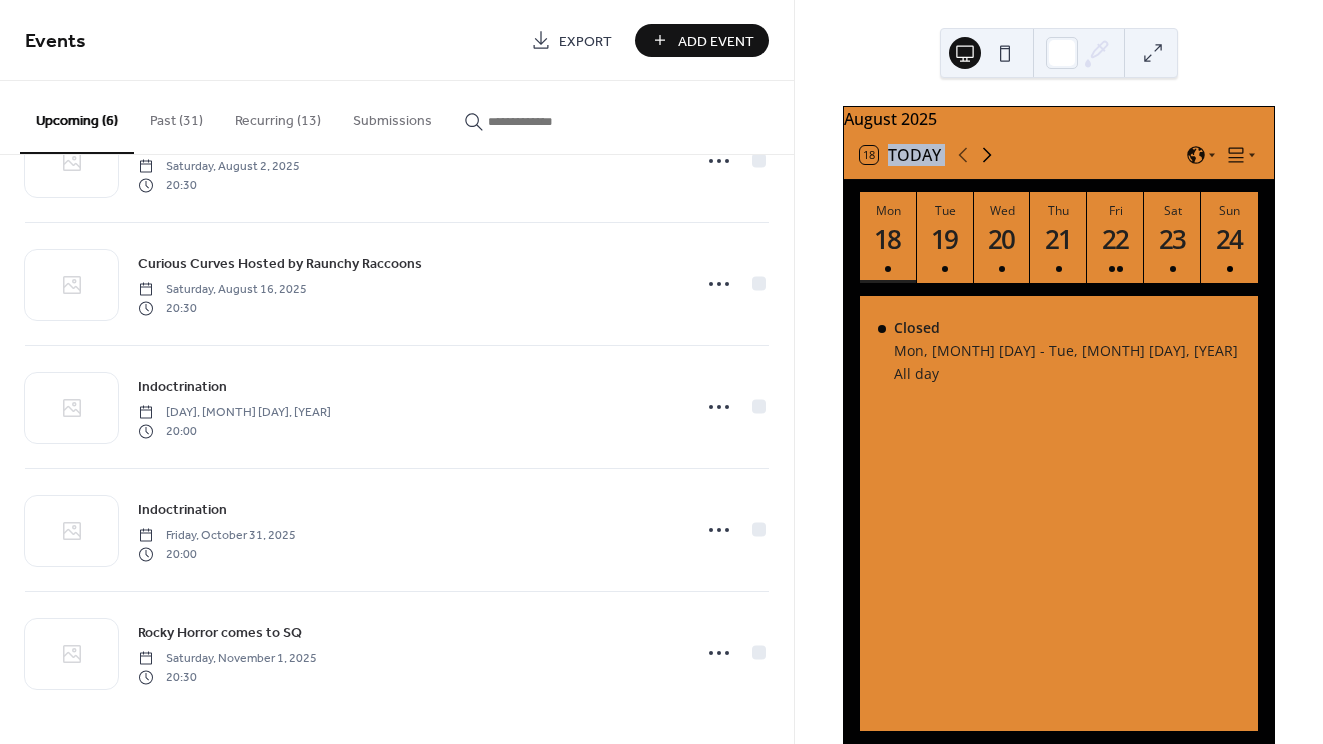 click 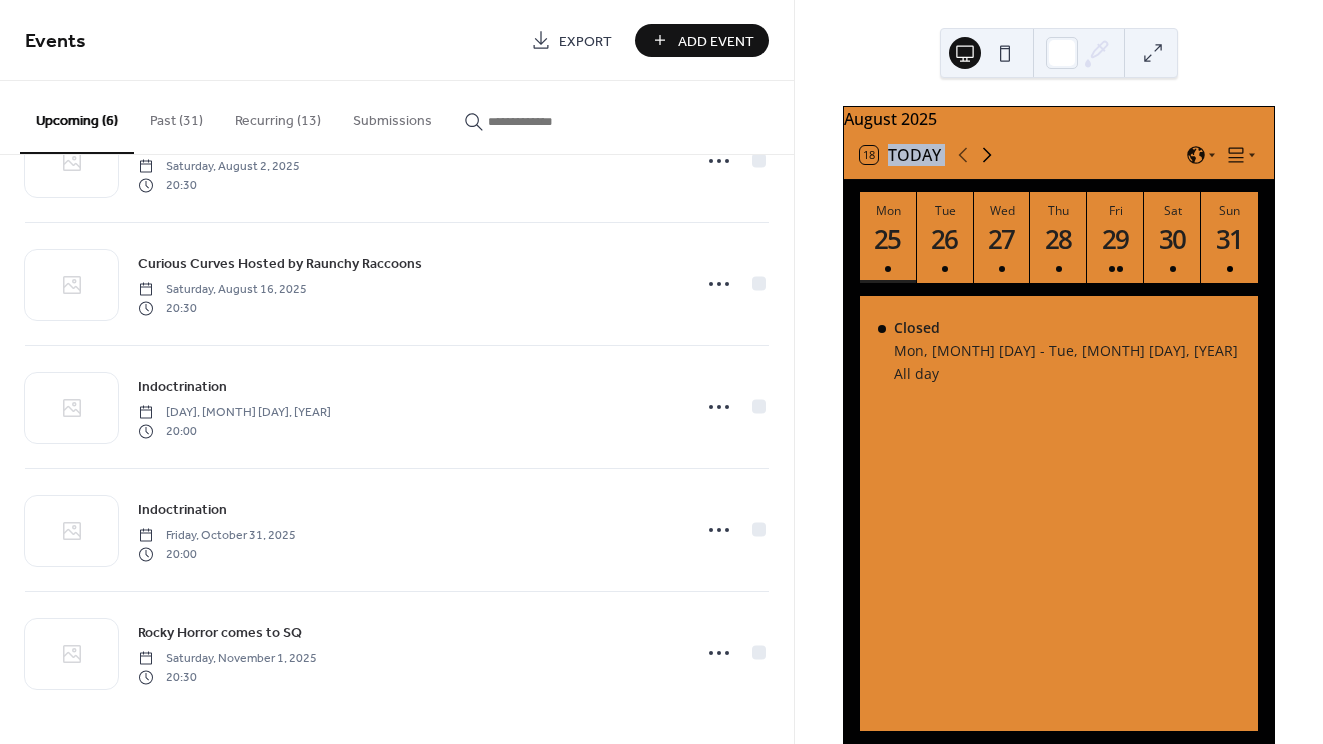 click 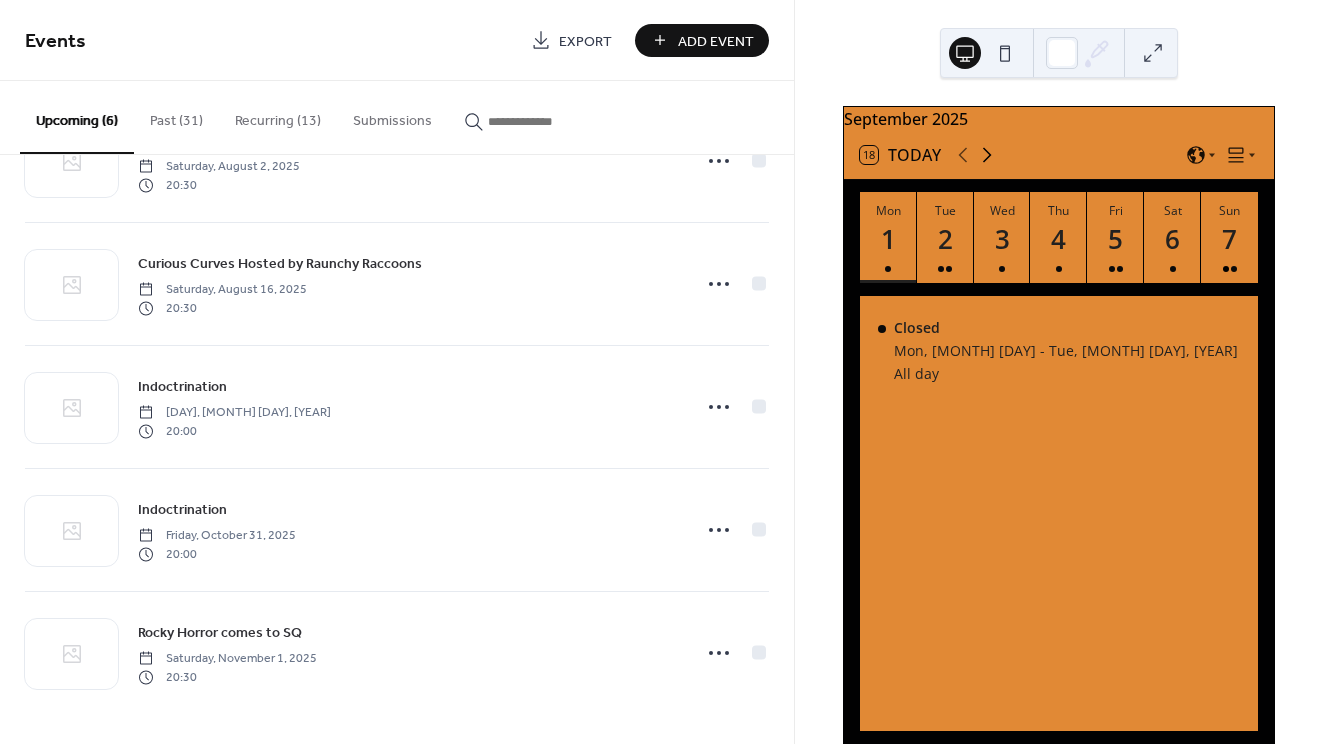 click 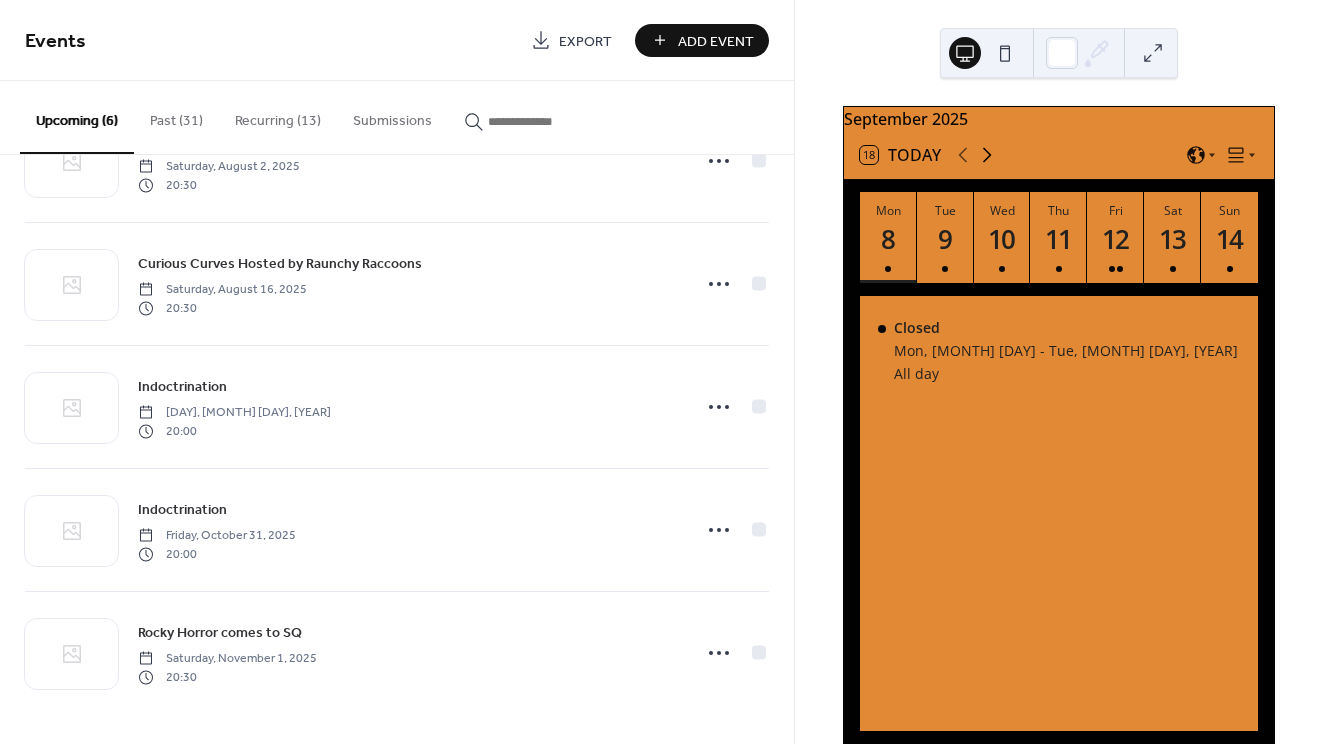 click 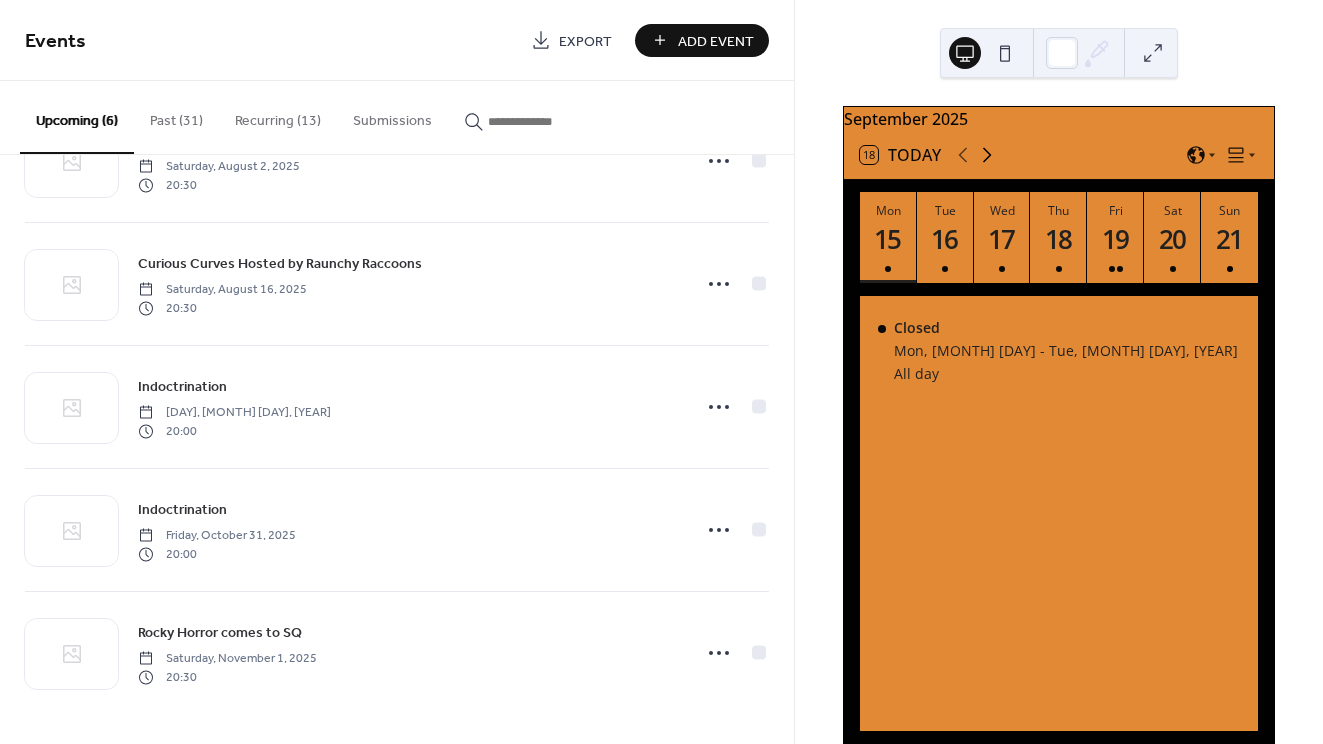 click 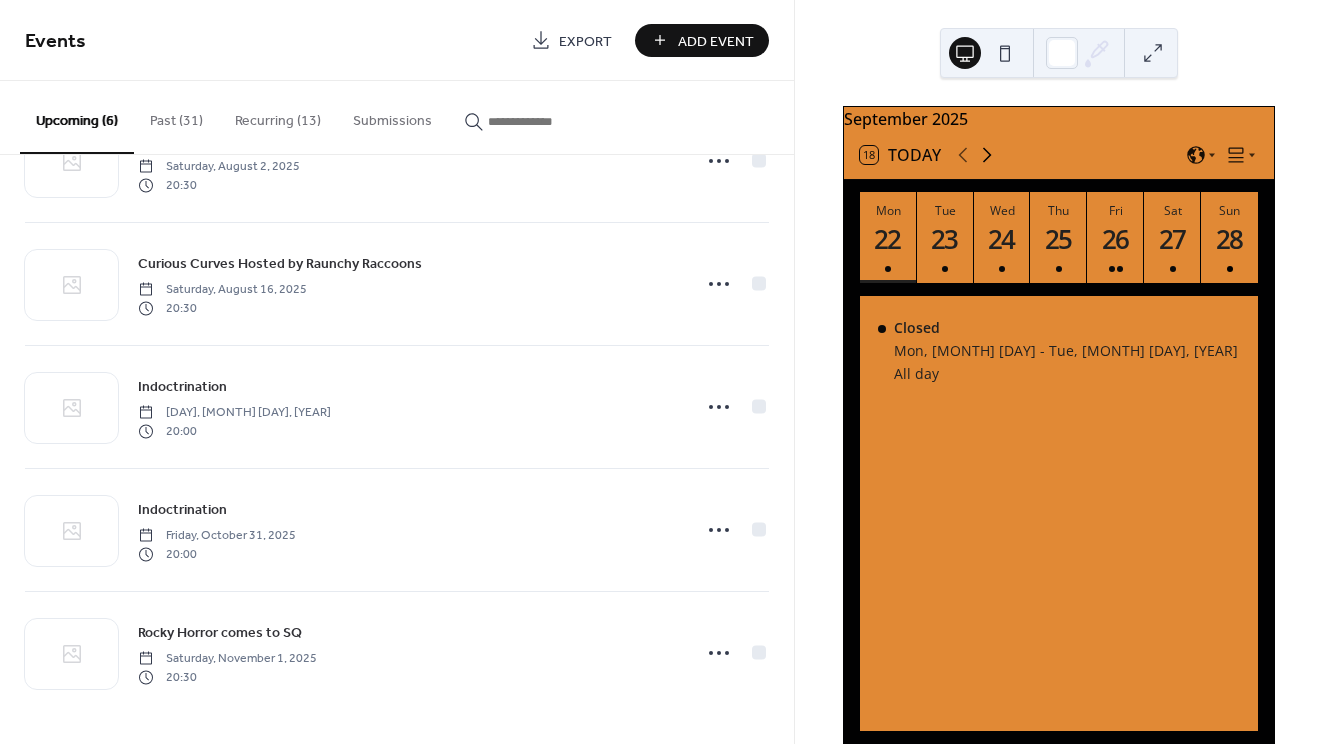 click 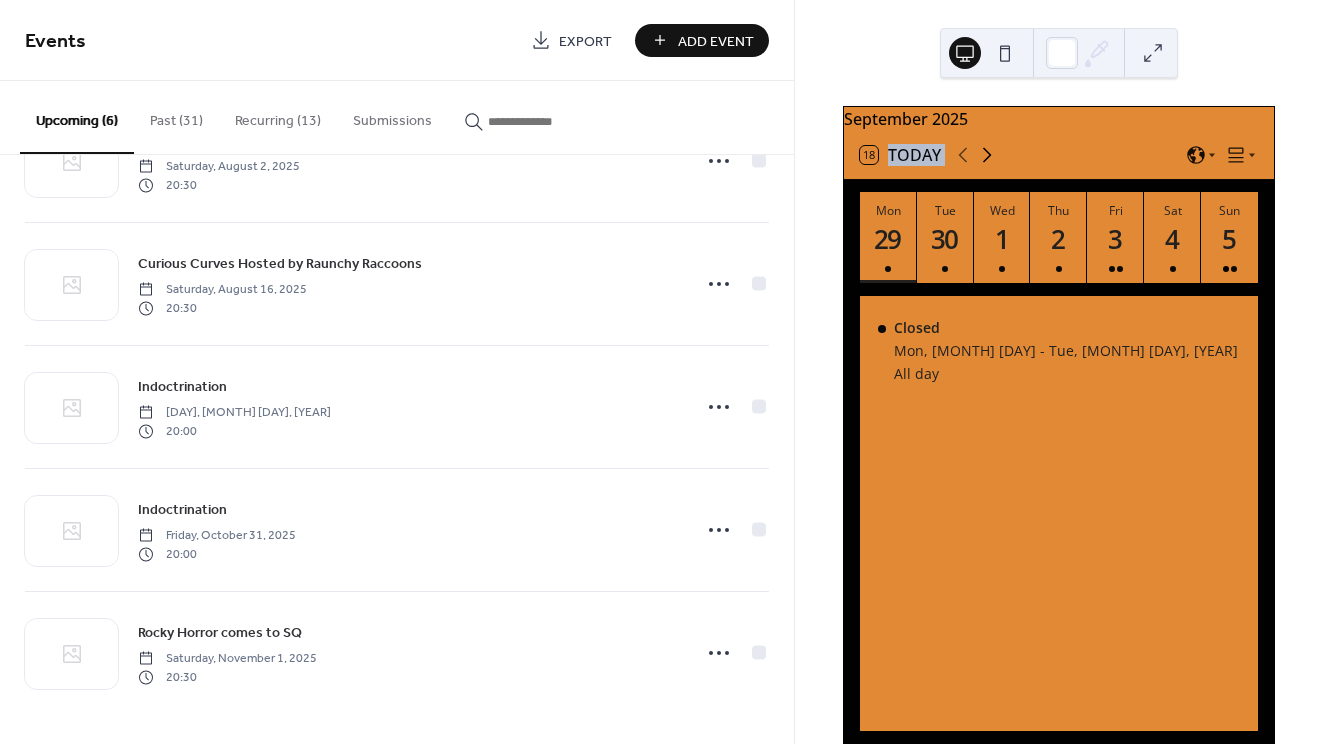 click 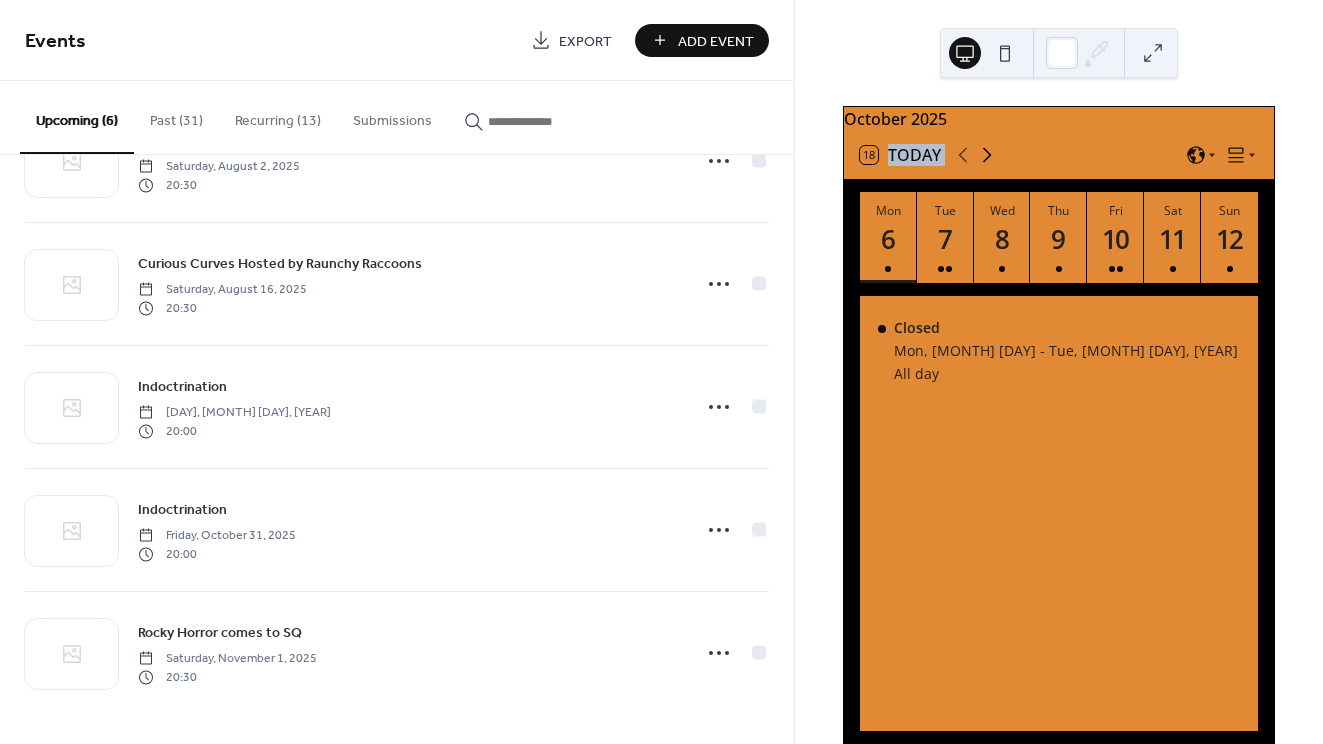 click 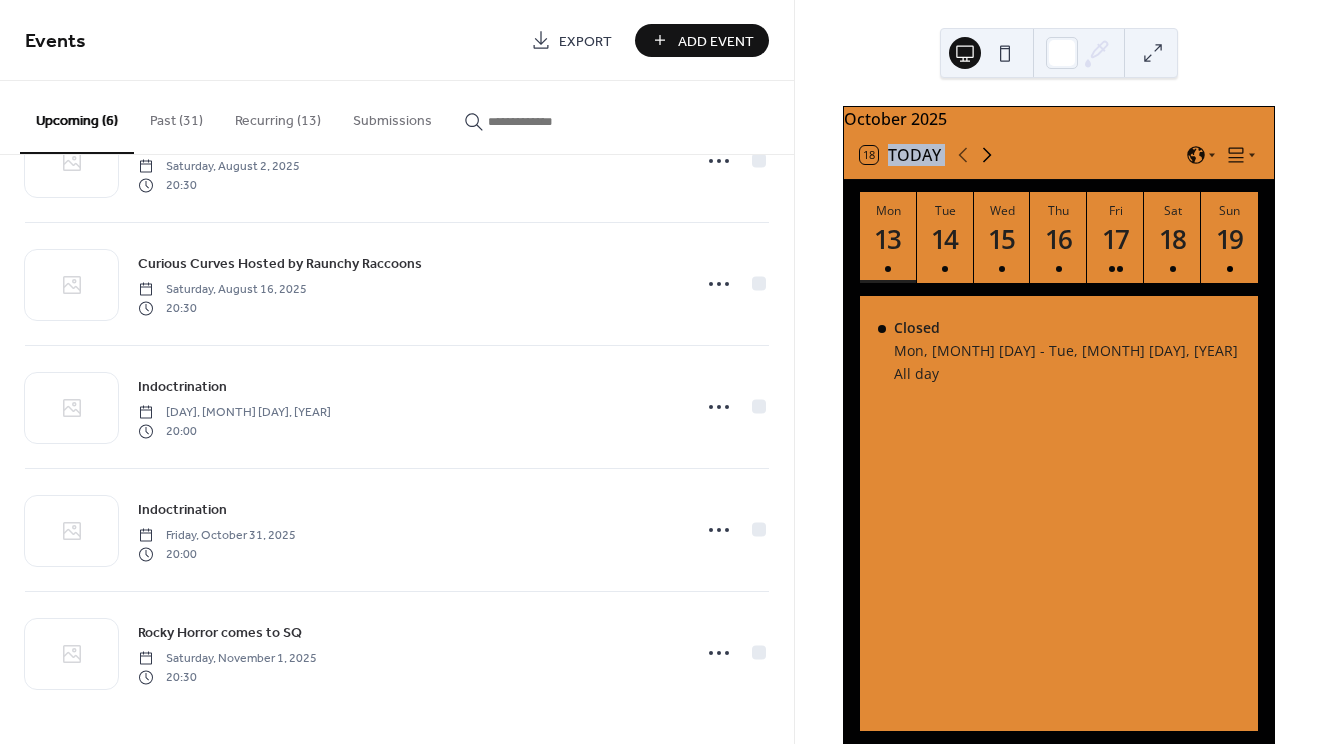 click 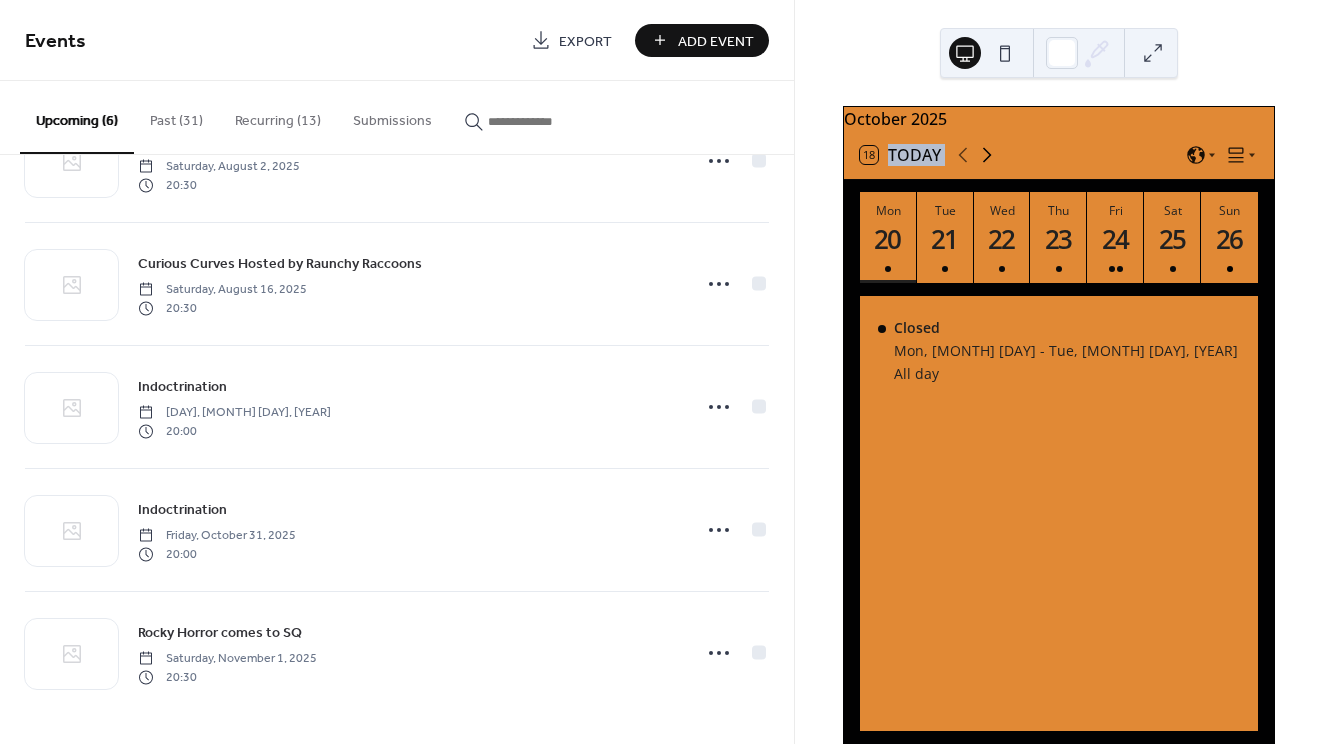 click 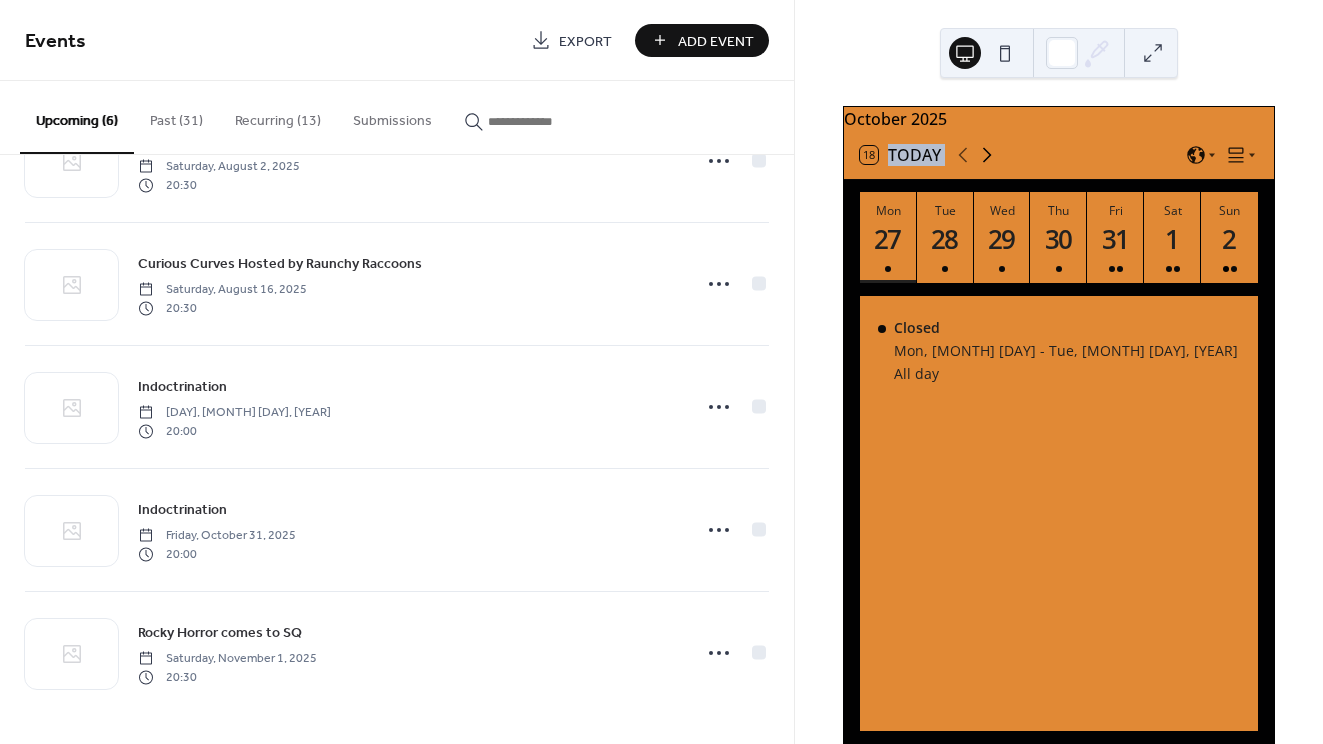 click 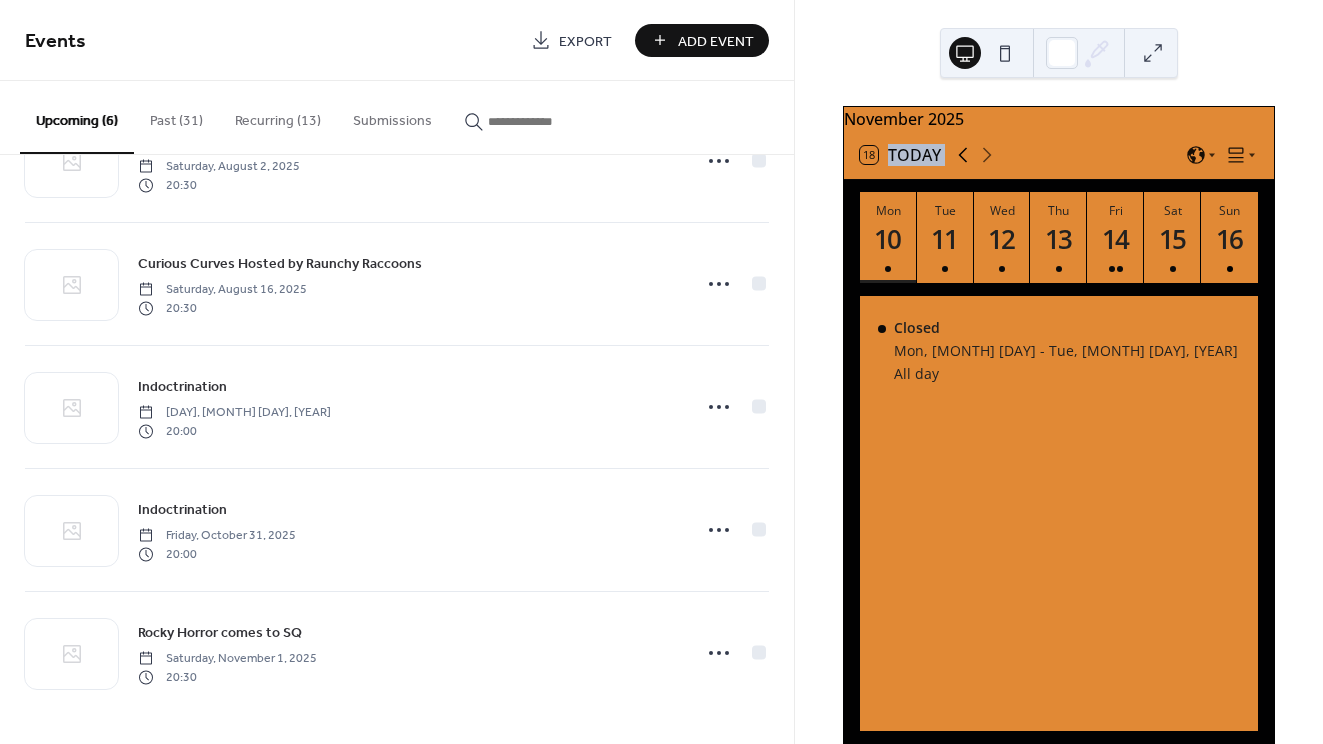 click 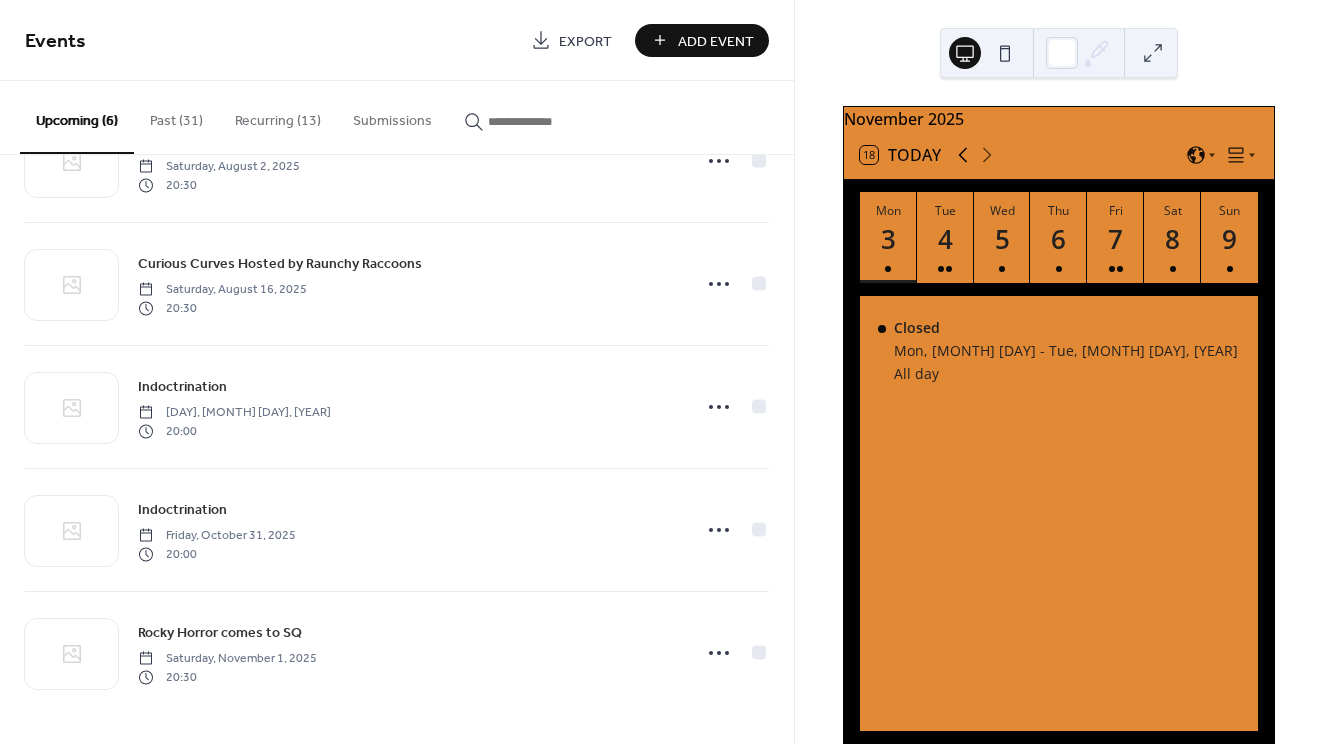 click 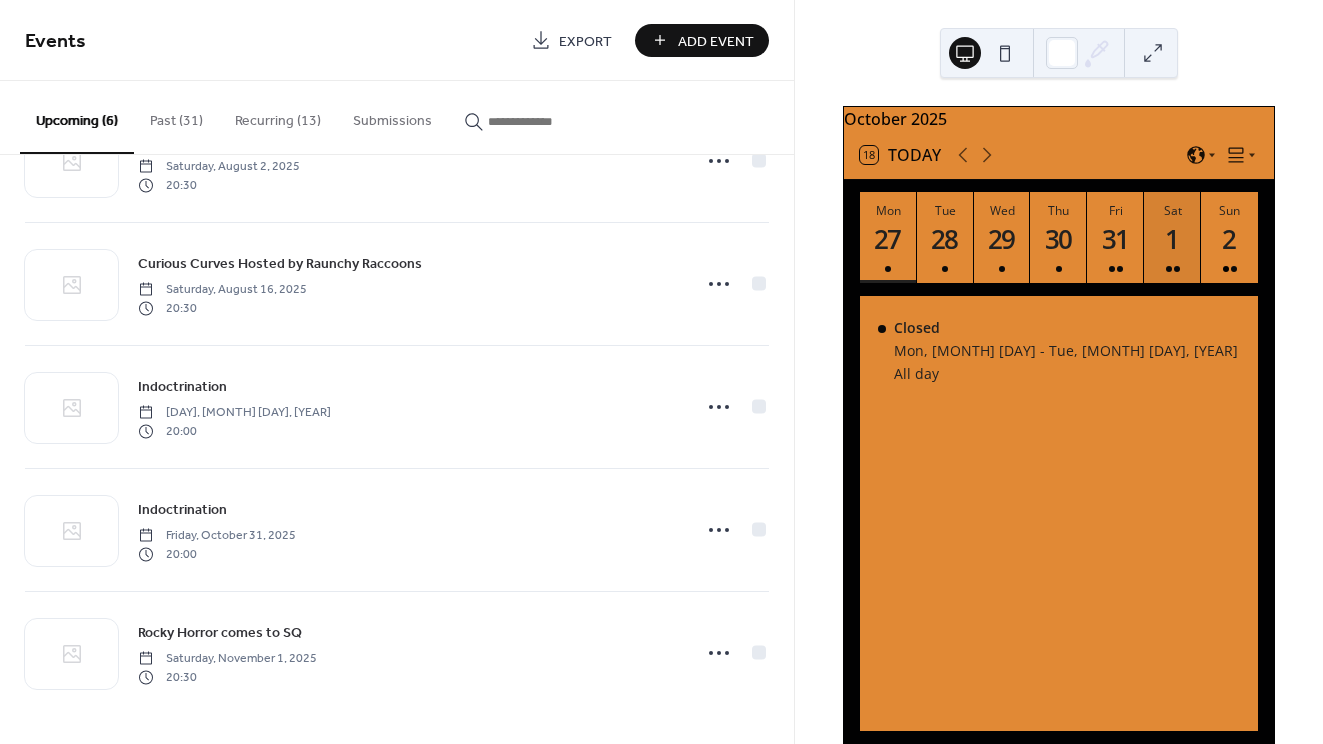 click on "1" at bounding box center [1171, 239] 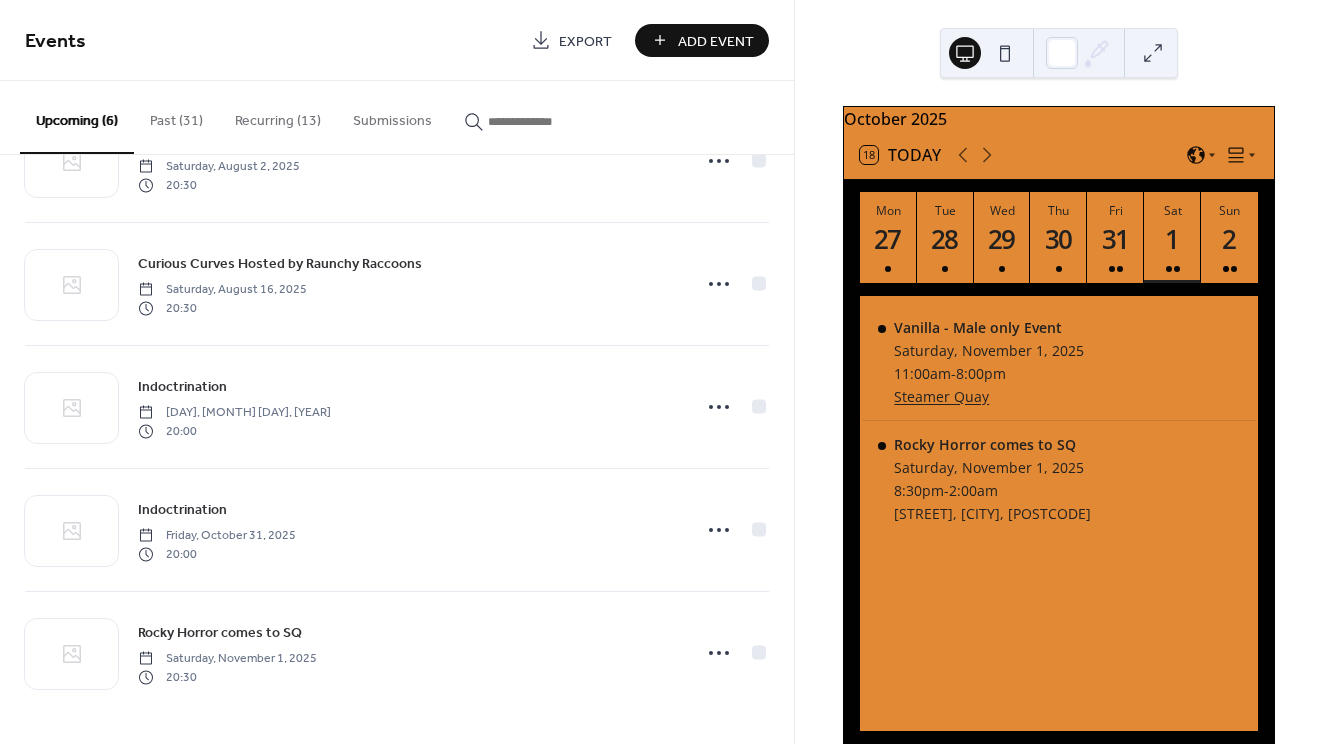 scroll, scrollTop: 0, scrollLeft: 0, axis: both 